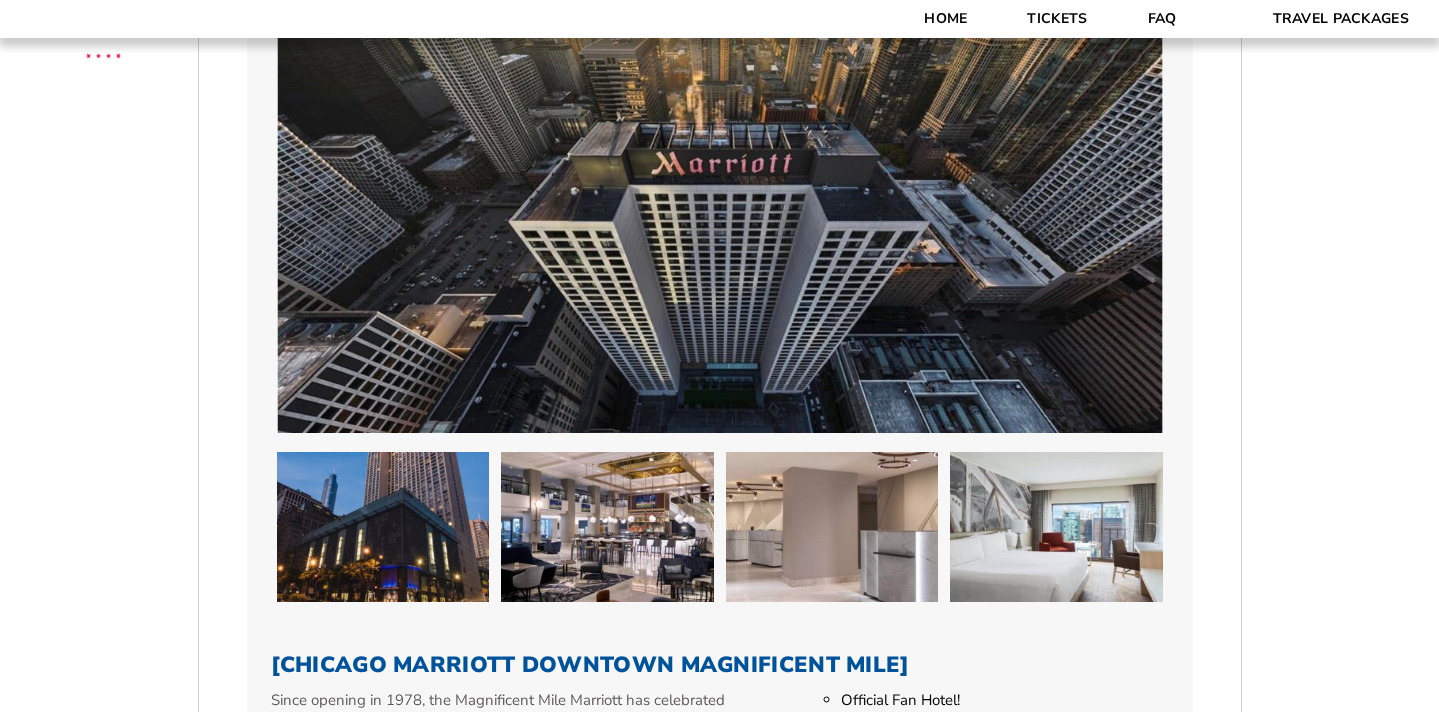 scroll, scrollTop: 1549, scrollLeft: 0, axis: vertical 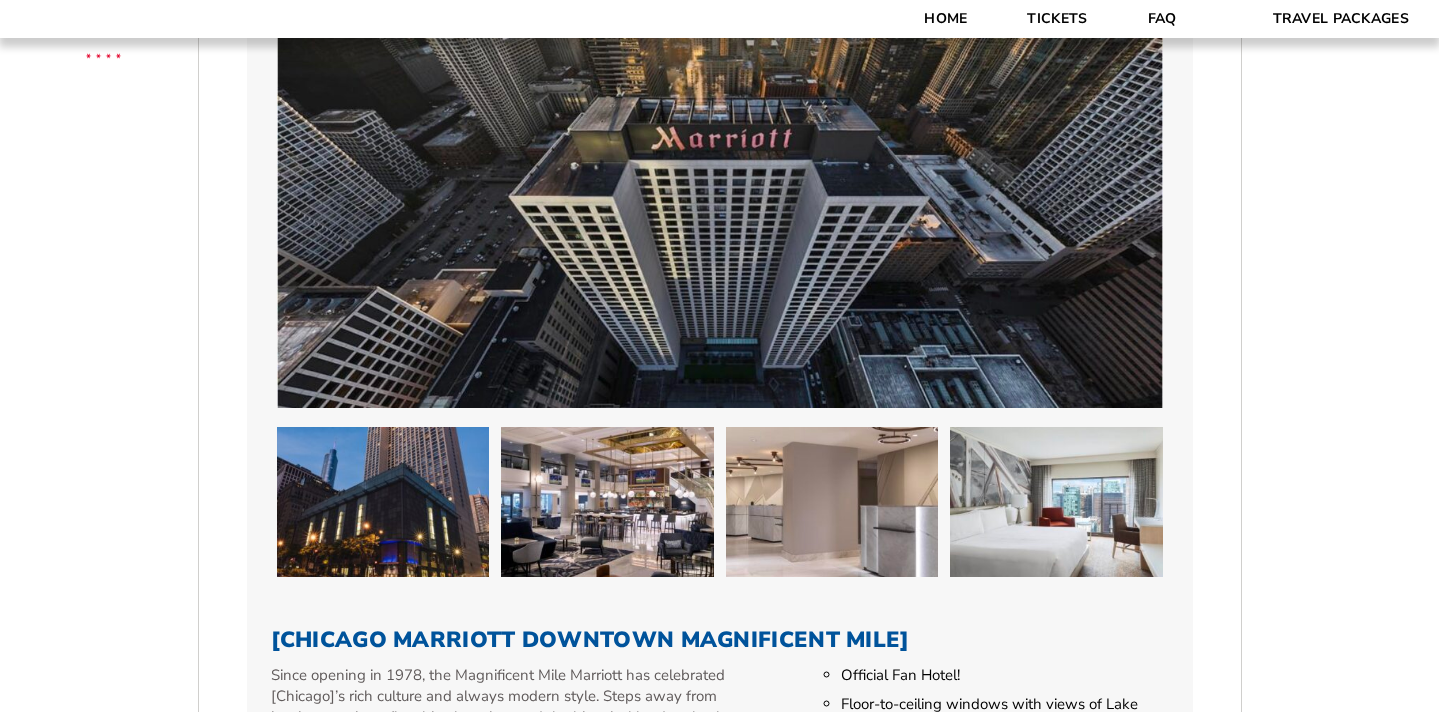 click at bounding box center (383, 502) 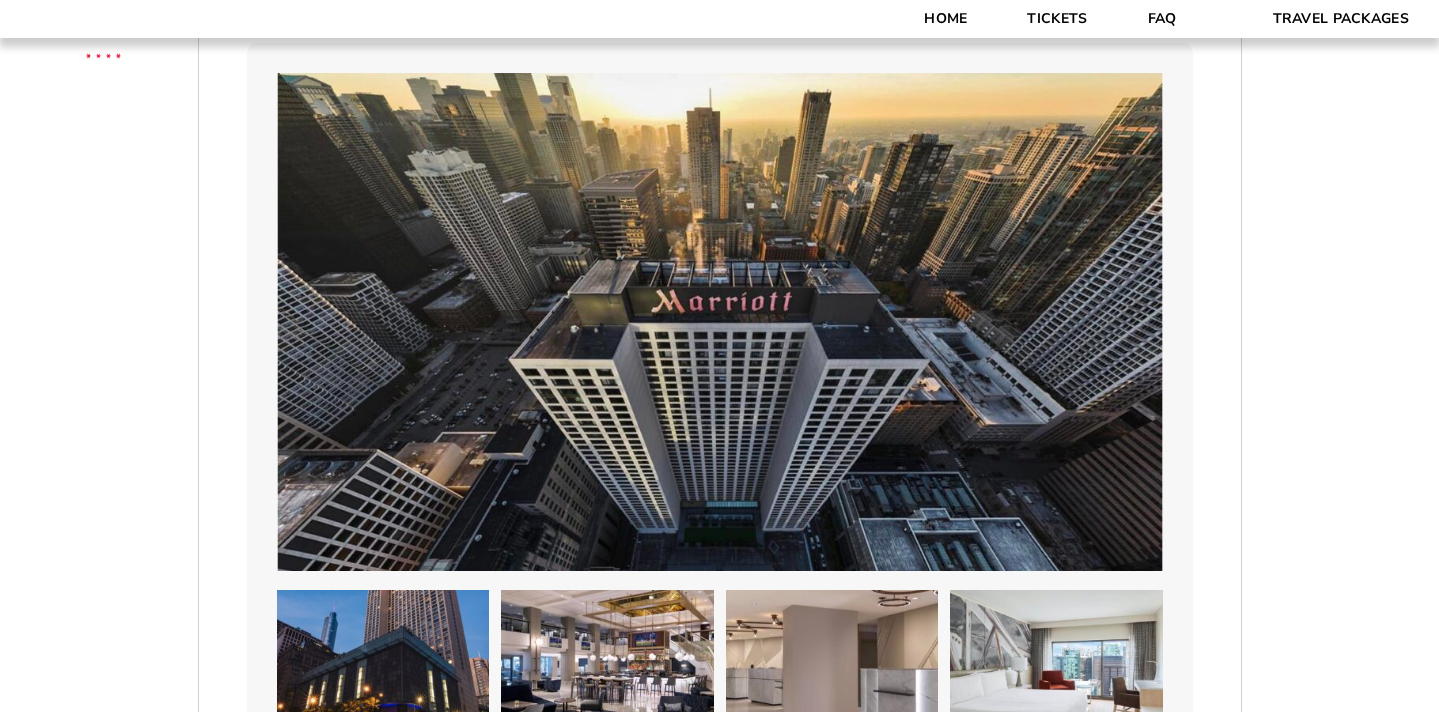 scroll, scrollTop: 893, scrollLeft: 0, axis: vertical 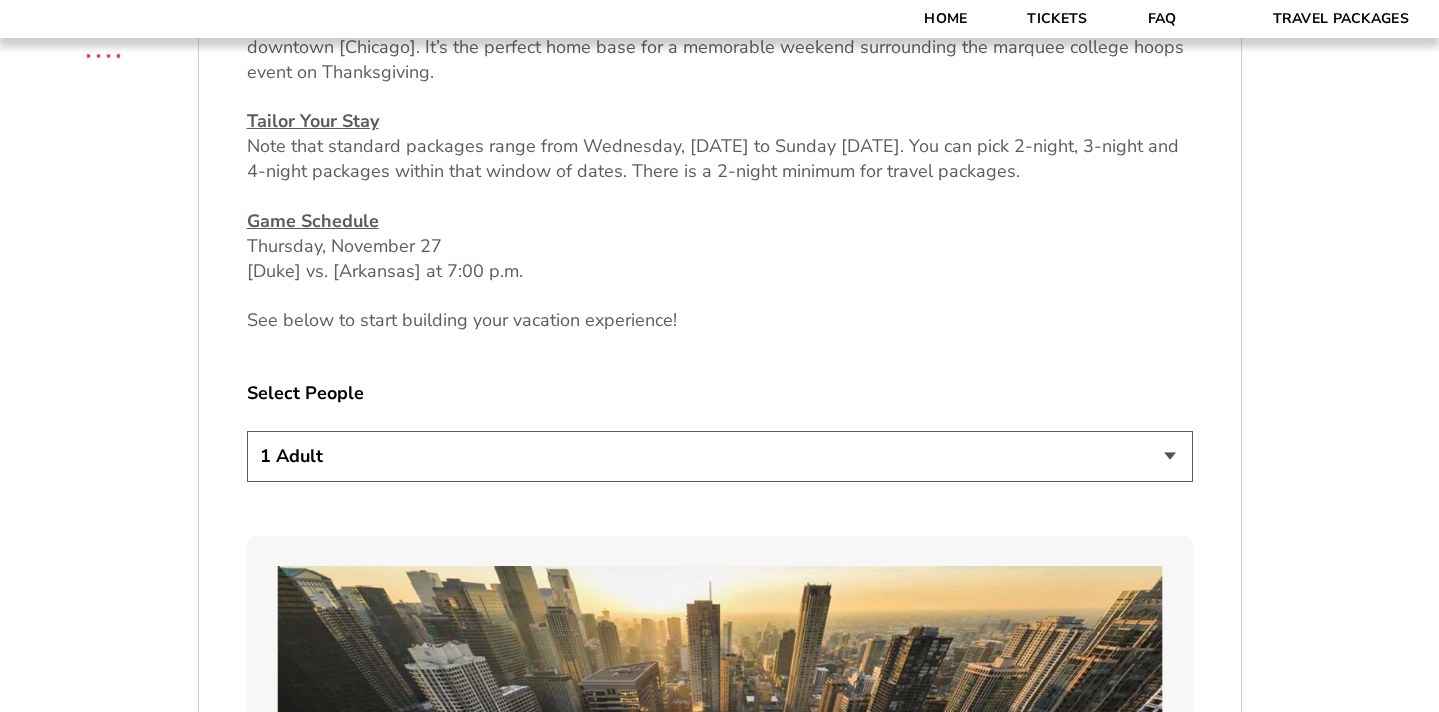 select on "2 Adults" 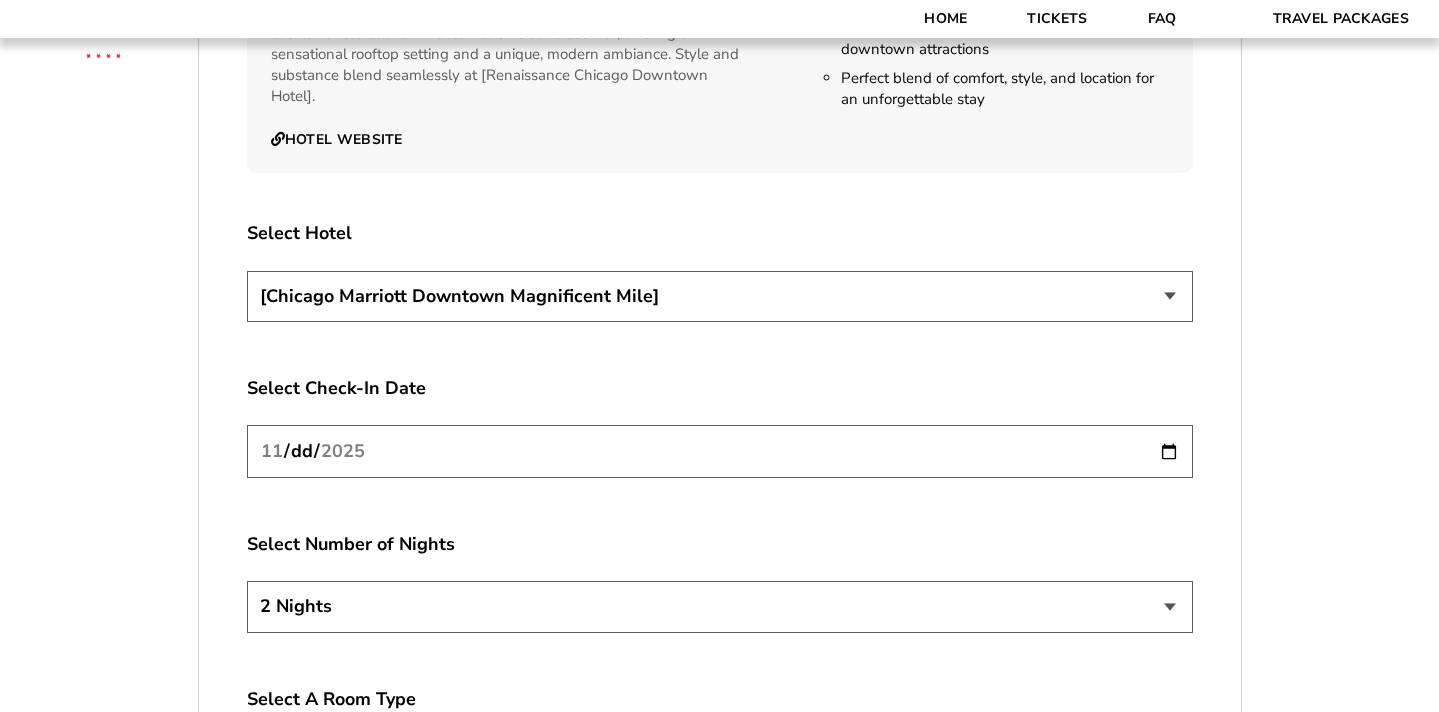 scroll, scrollTop: 3371, scrollLeft: 0, axis: vertical 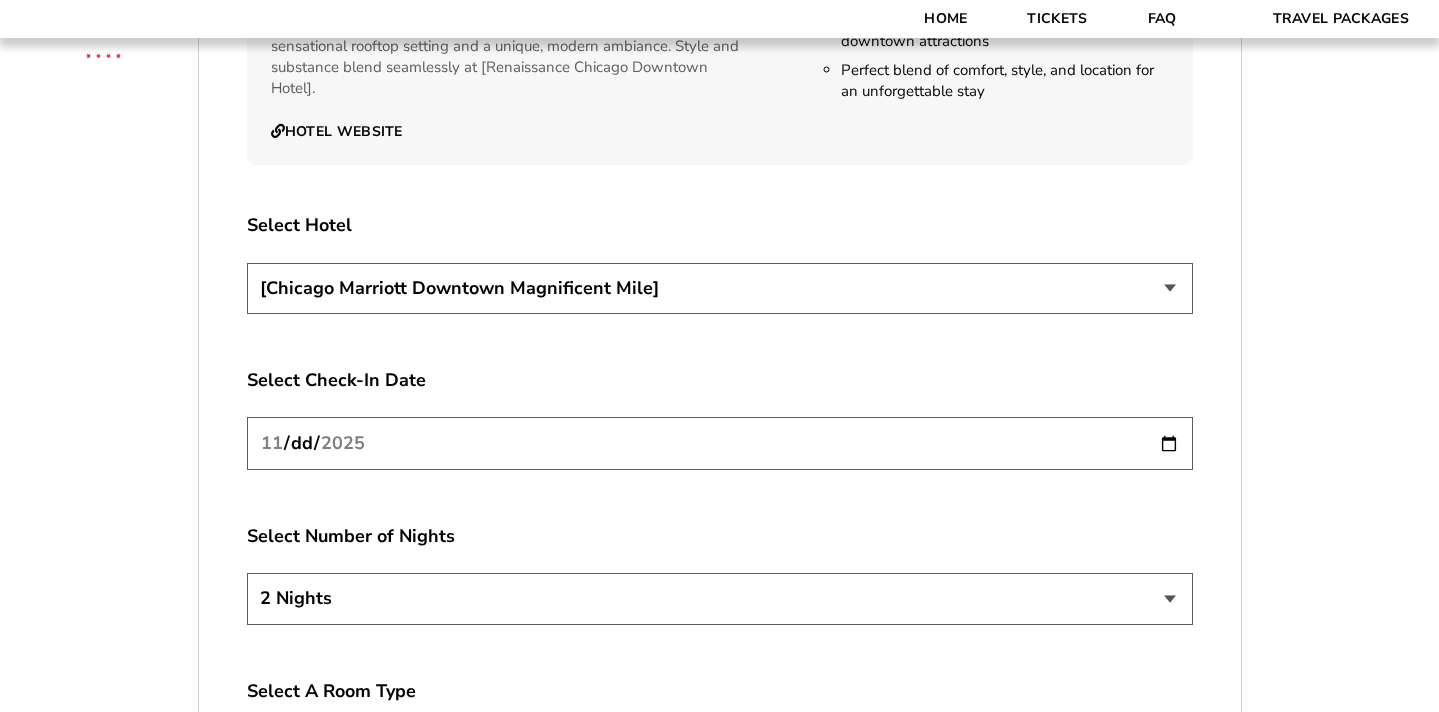 select on "[POSTAL_CODE]" 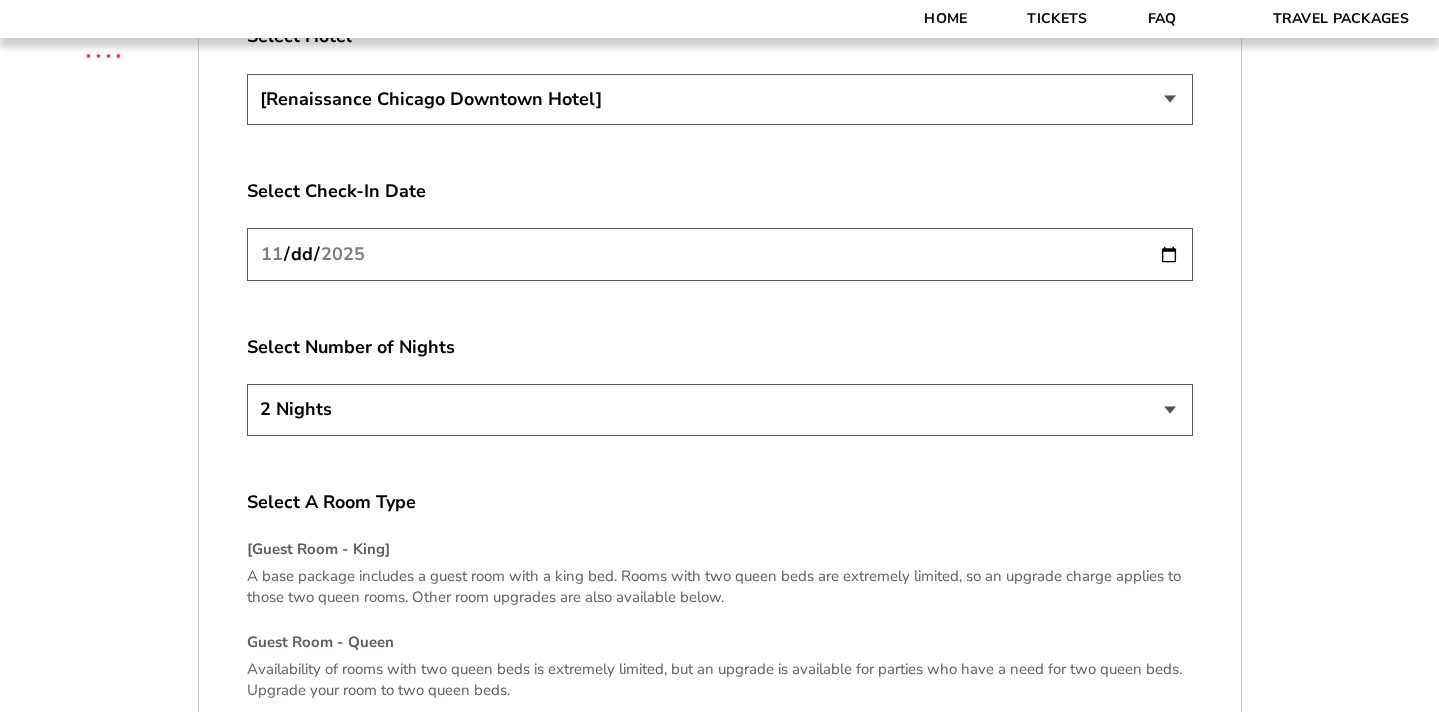 scroll, scrollTop: 3561, scrollLeft: 0, axis: vertical 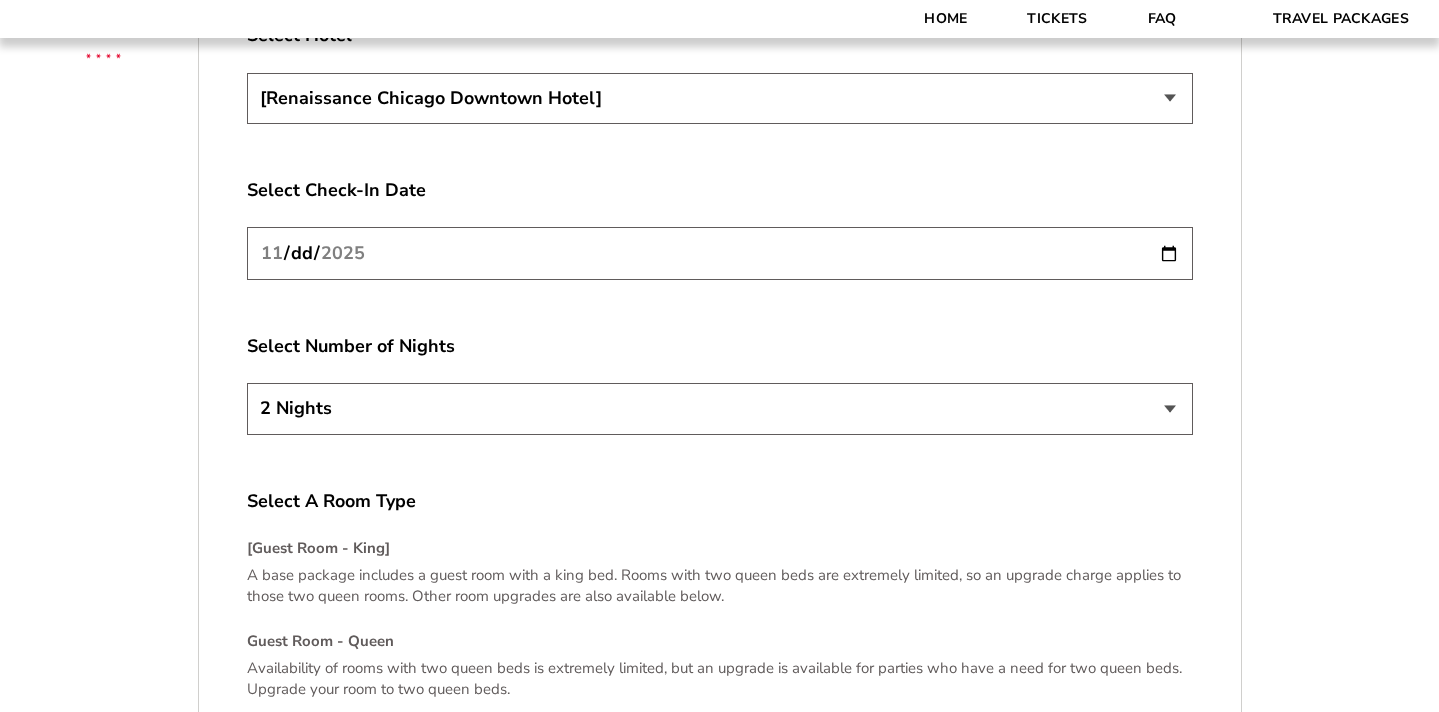 select on "3 Nights" 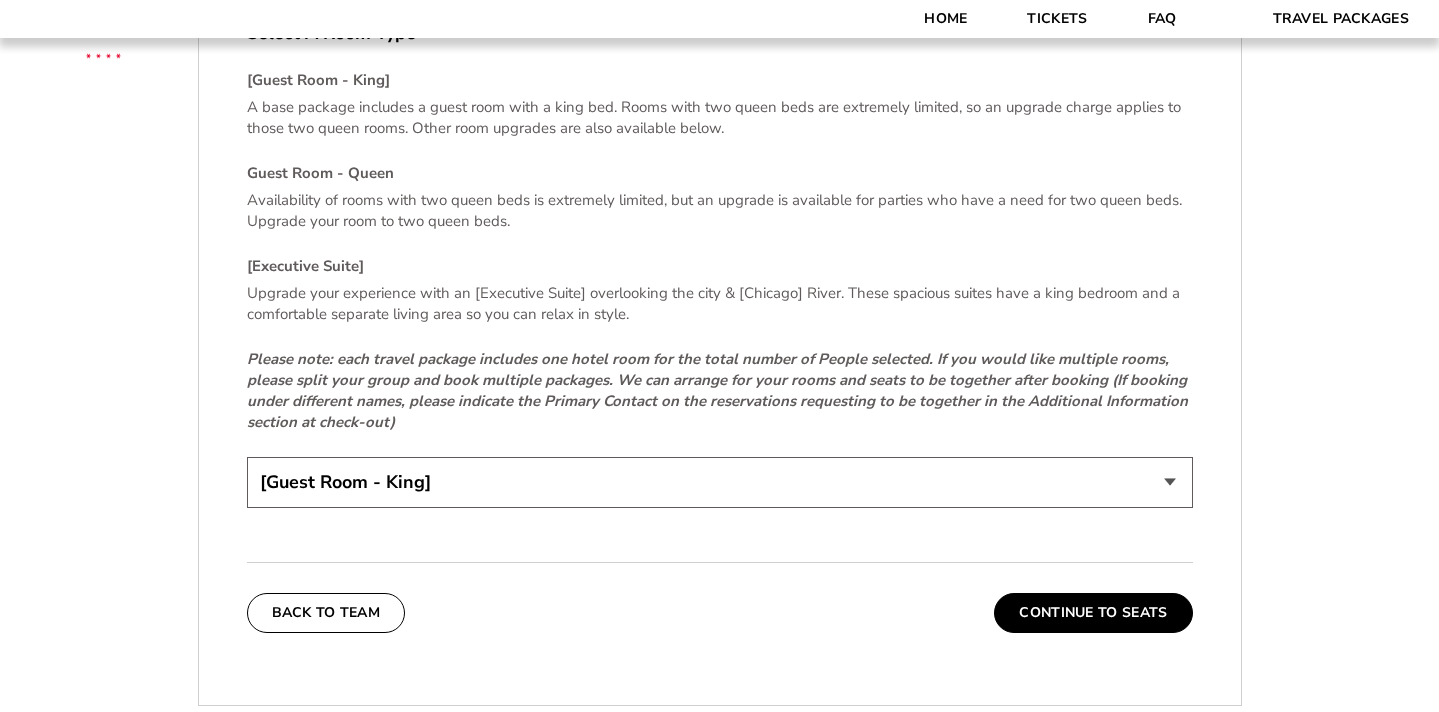 scroll, scrollTop: 4109, scrollLeft: 0, axis: vertical 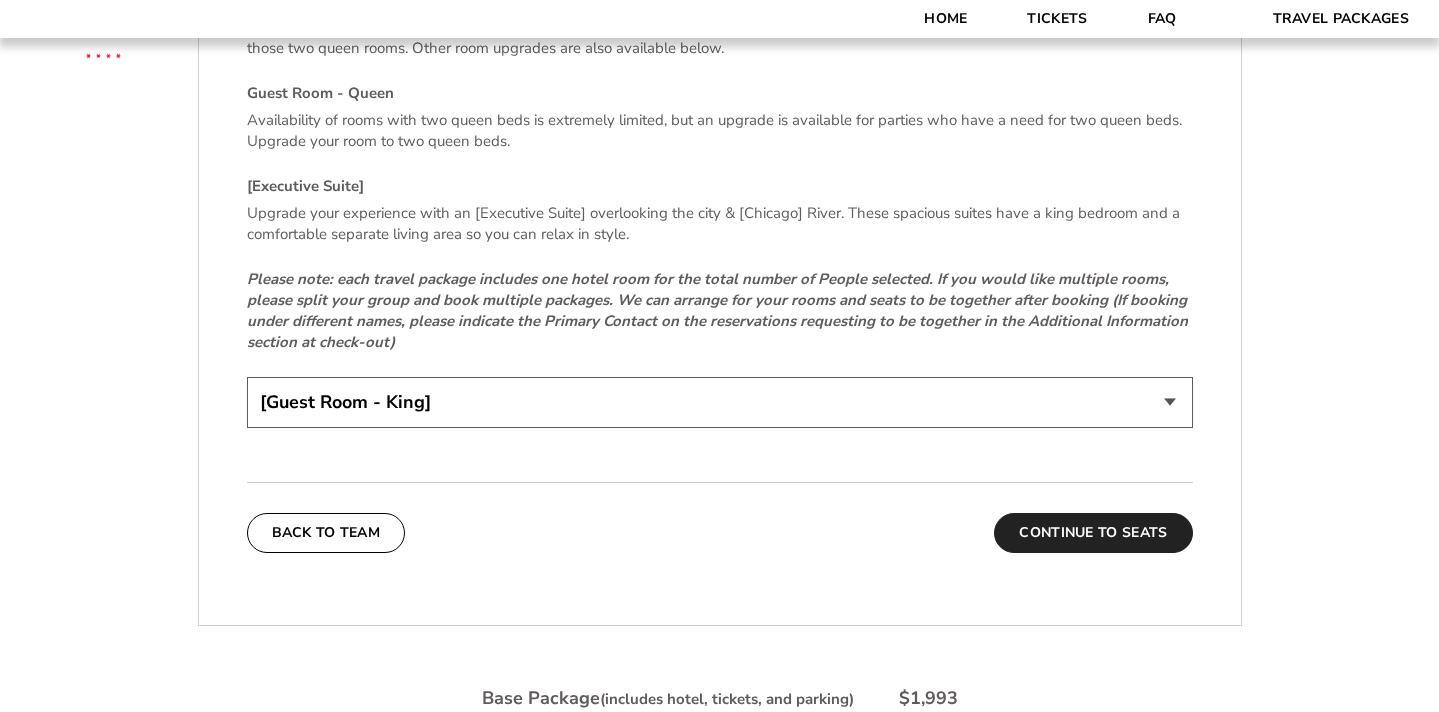 click on "Continue To Seats" at bounding box center [1093, 533] 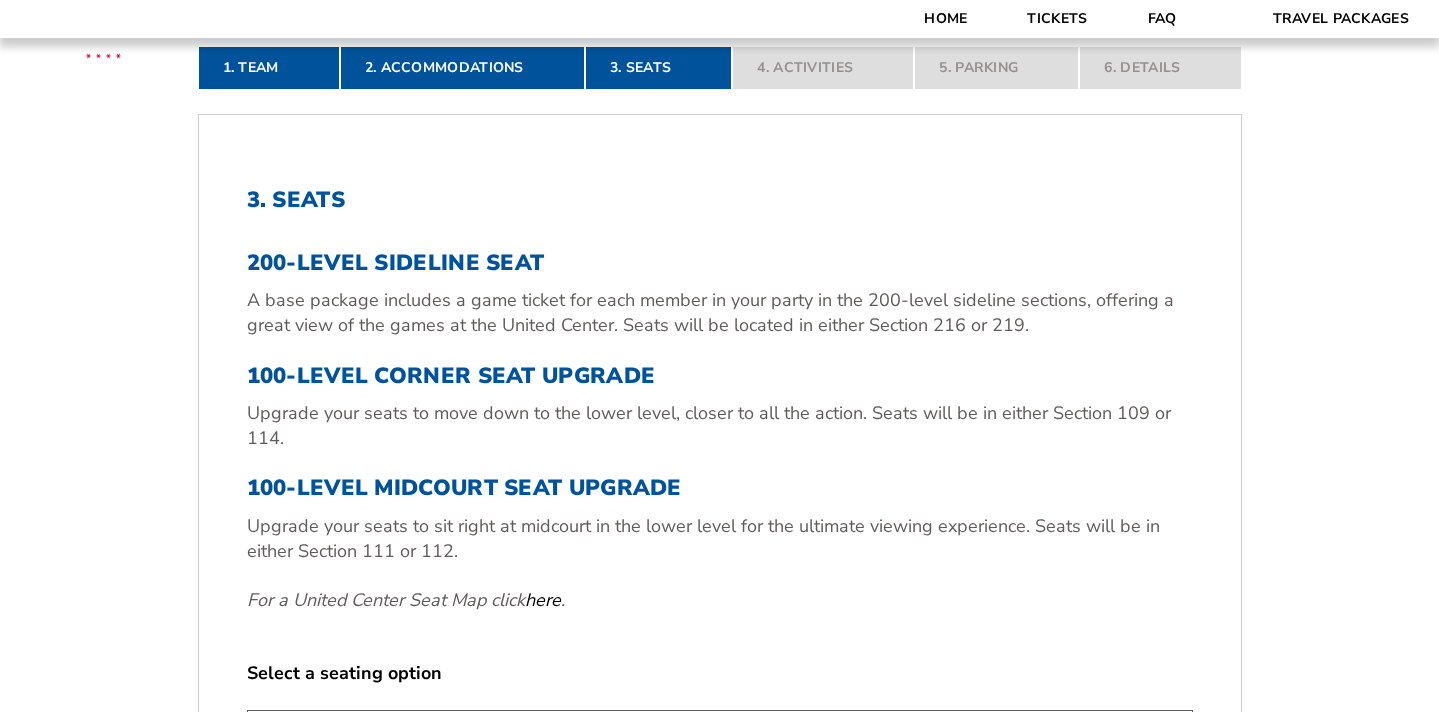 scroll, scrollTop: 531, scrollLeft: 0, axis: vertical 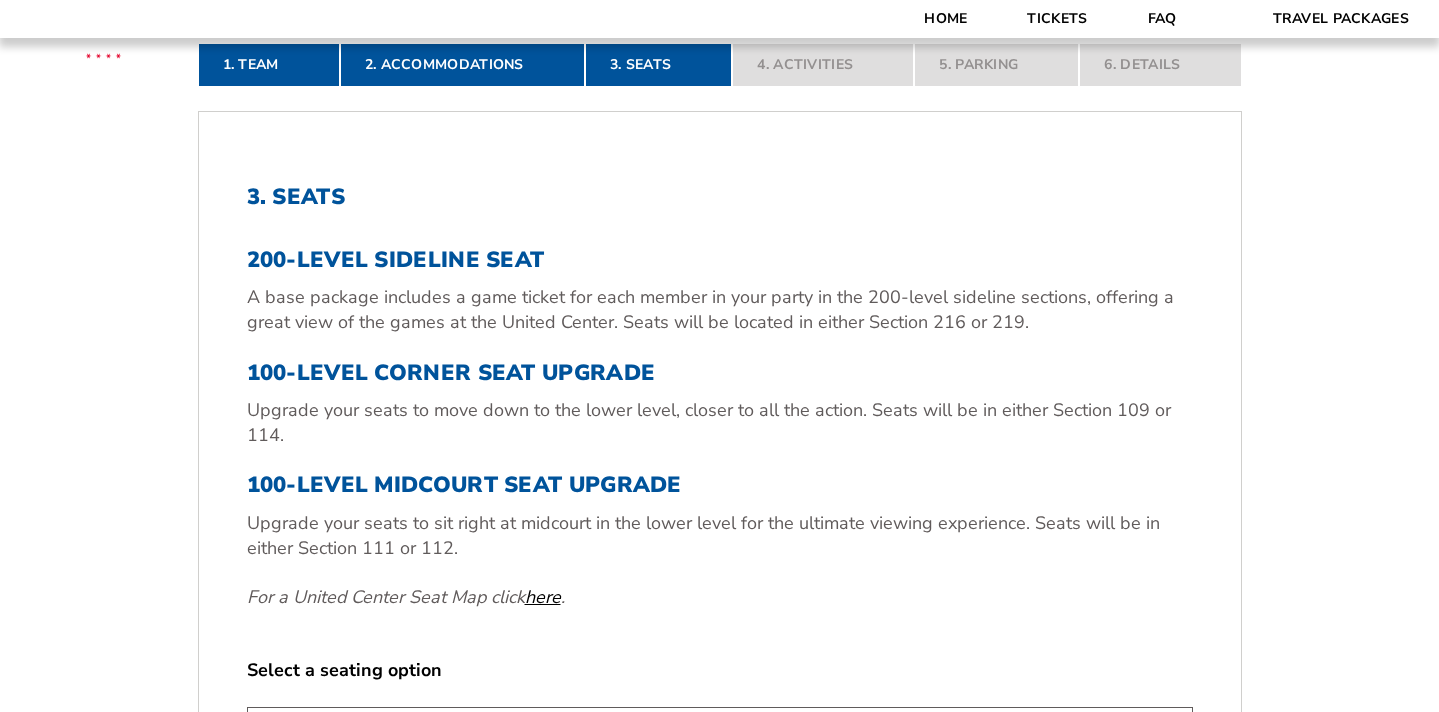 click on "here" at bounding box center [543, 597] 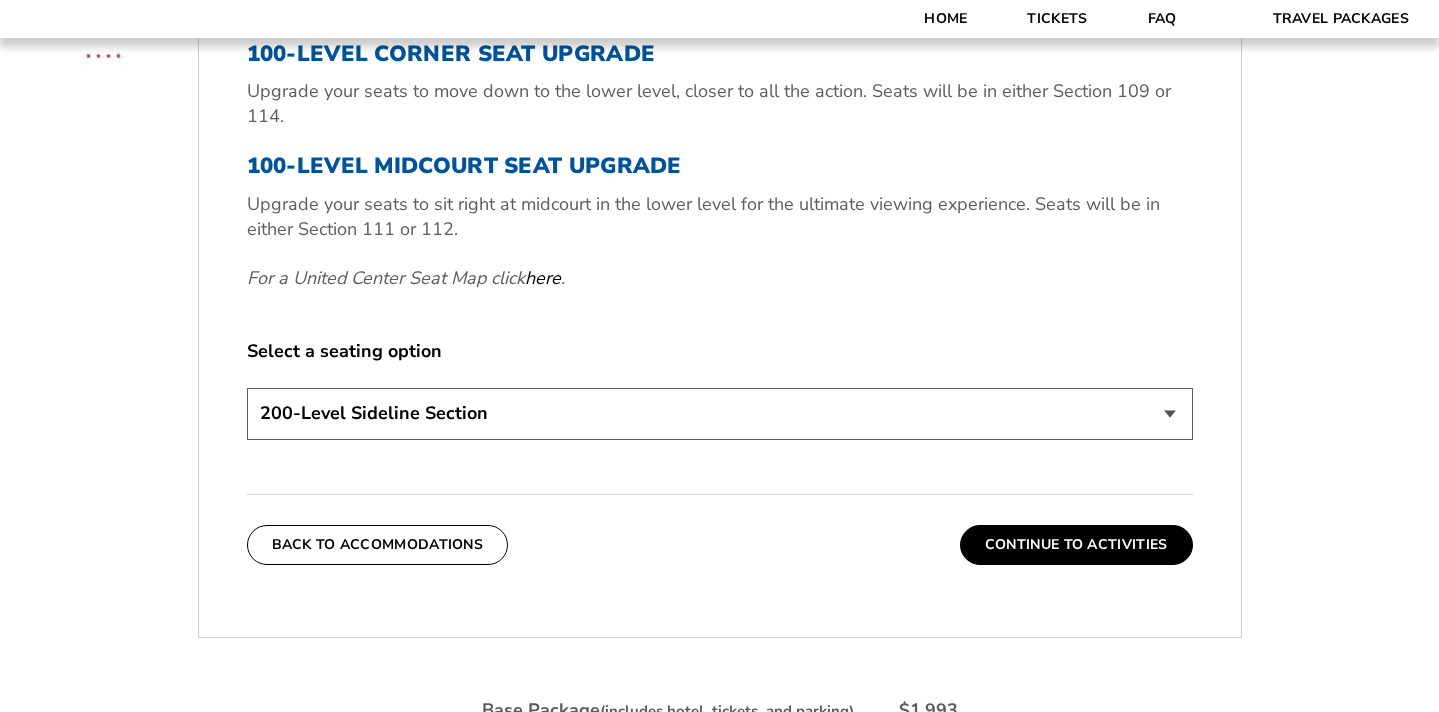 scroll, scrollTop: 912, scrollLeft: 0, axis: vertical 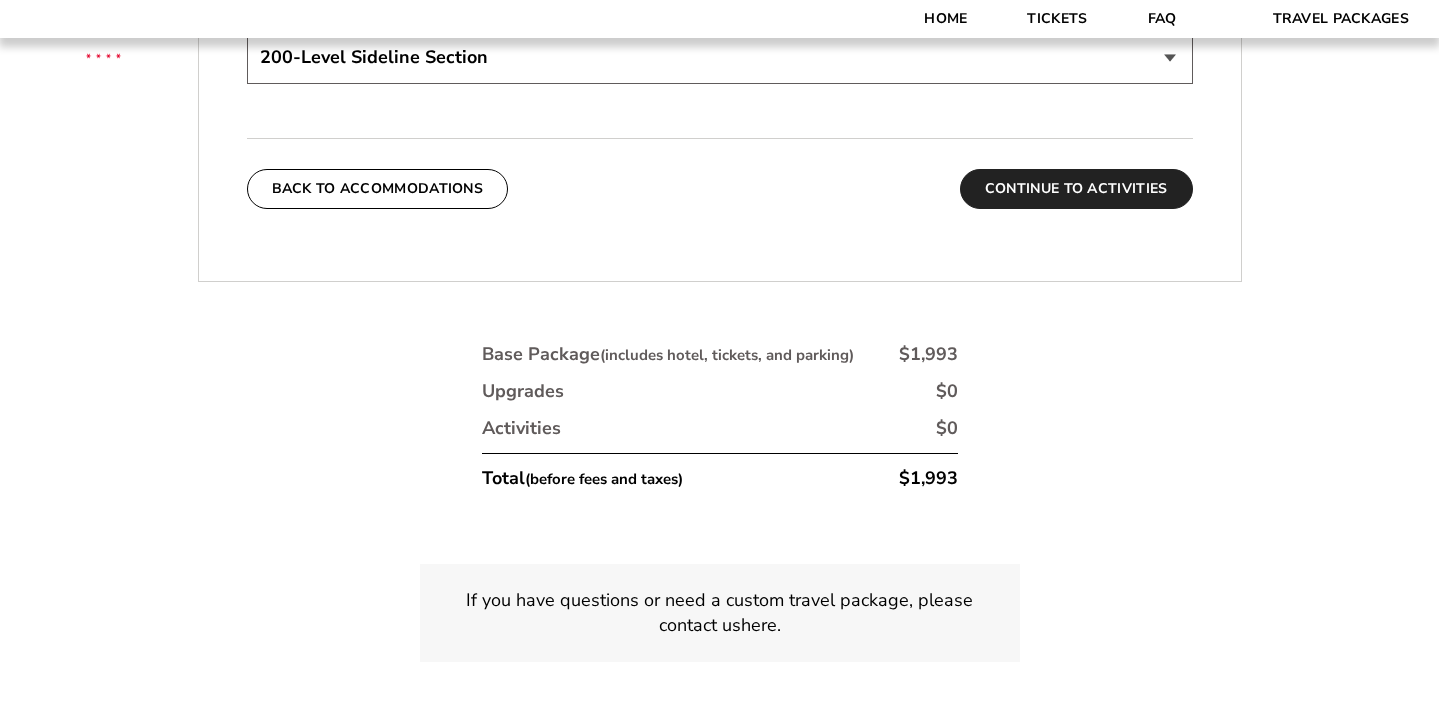 click on "Continue To Activities" at bounding box center (1076, 189) 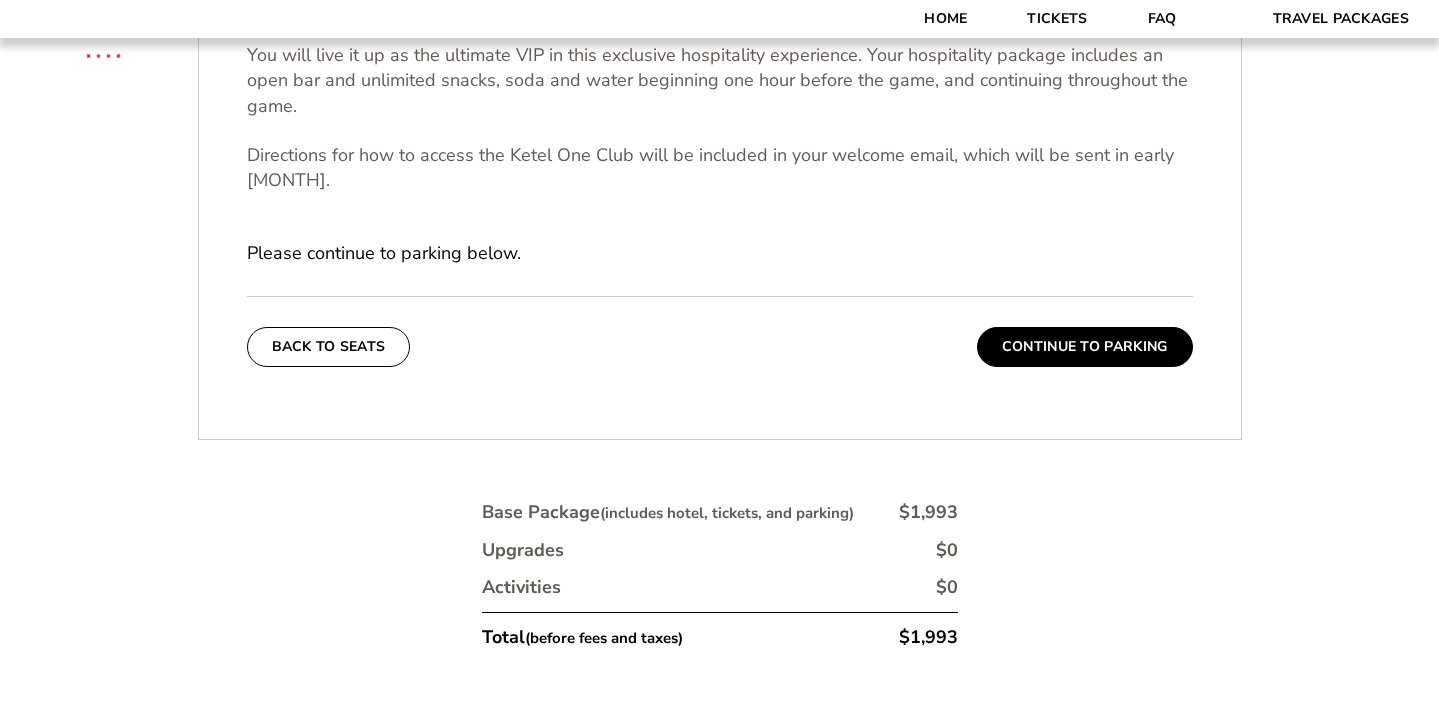 scroll, scrollTop: 823, scrollLeft: 0, axis: vertical 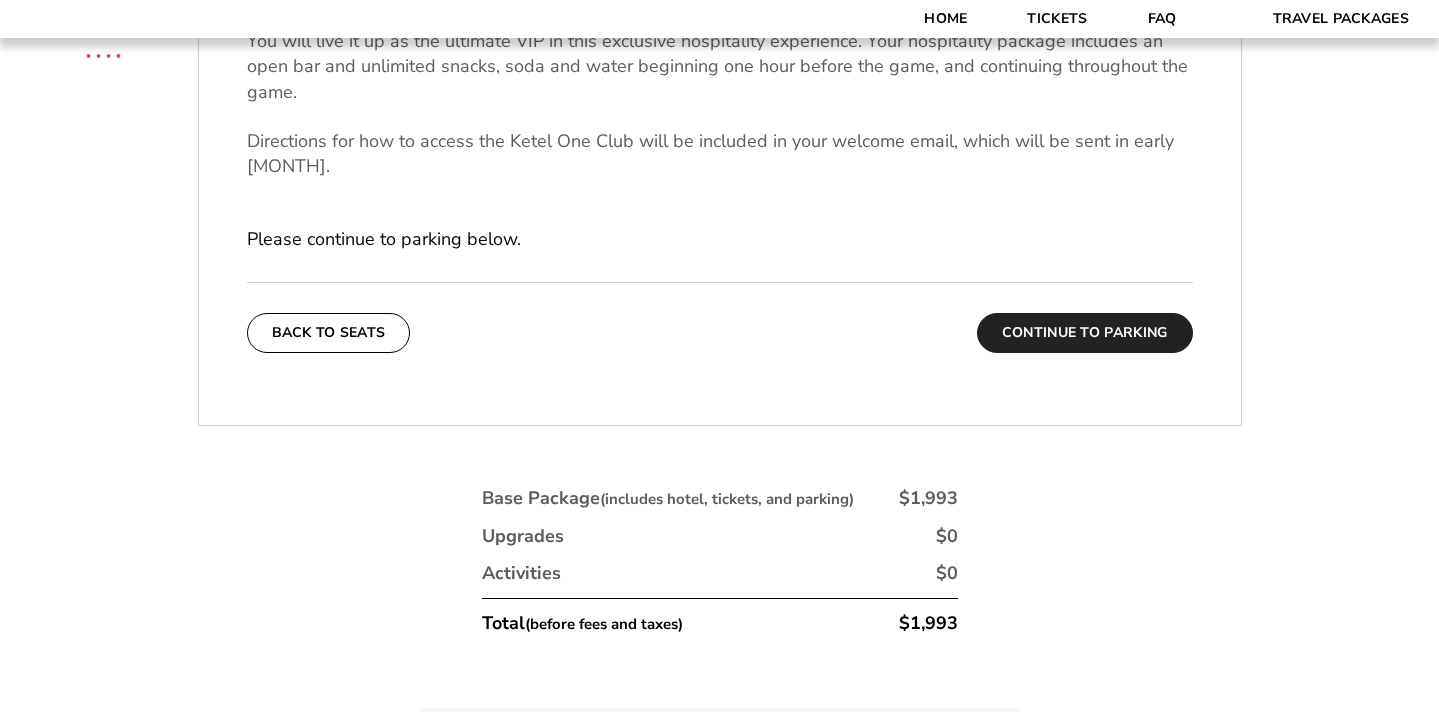 click on "Continue To Parking" at bounding box center (1085, 333) 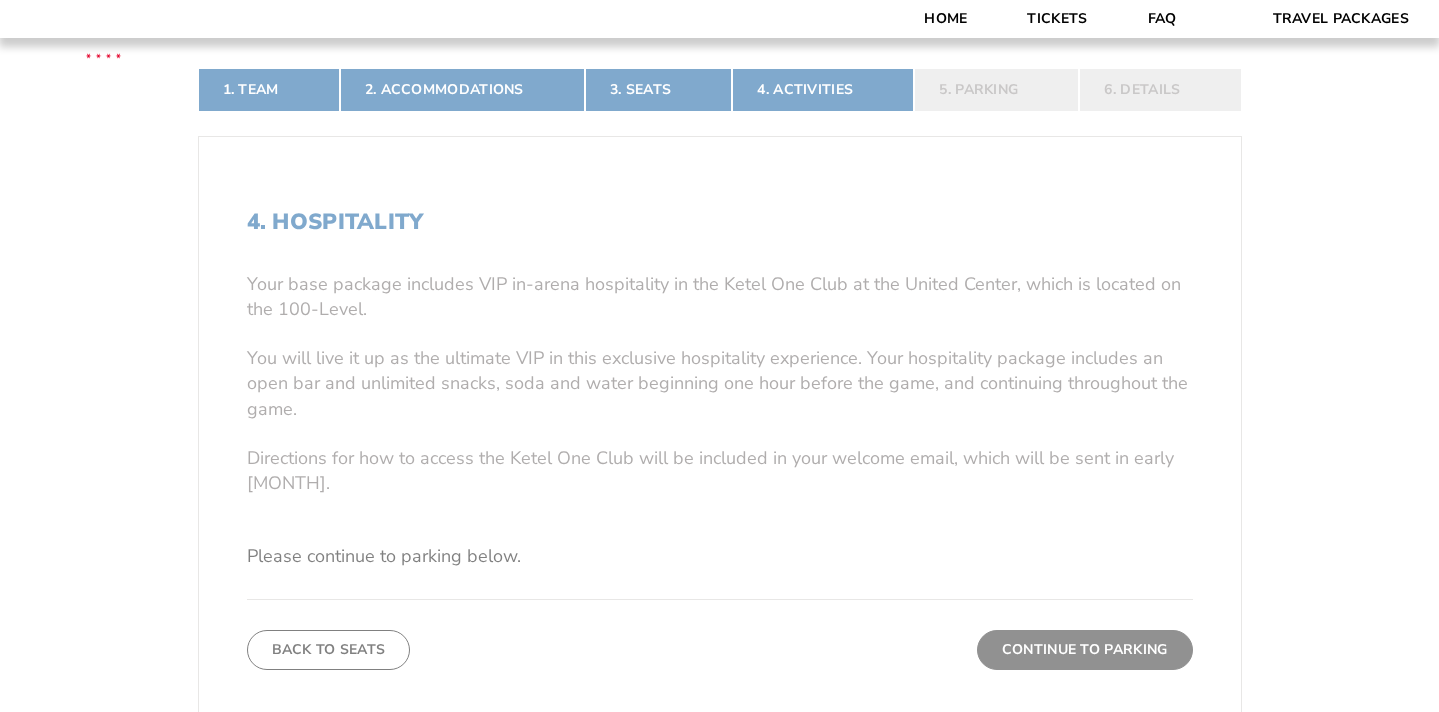 scroll, scrollTop: 336, scrollLeft: 0, axis: vertical 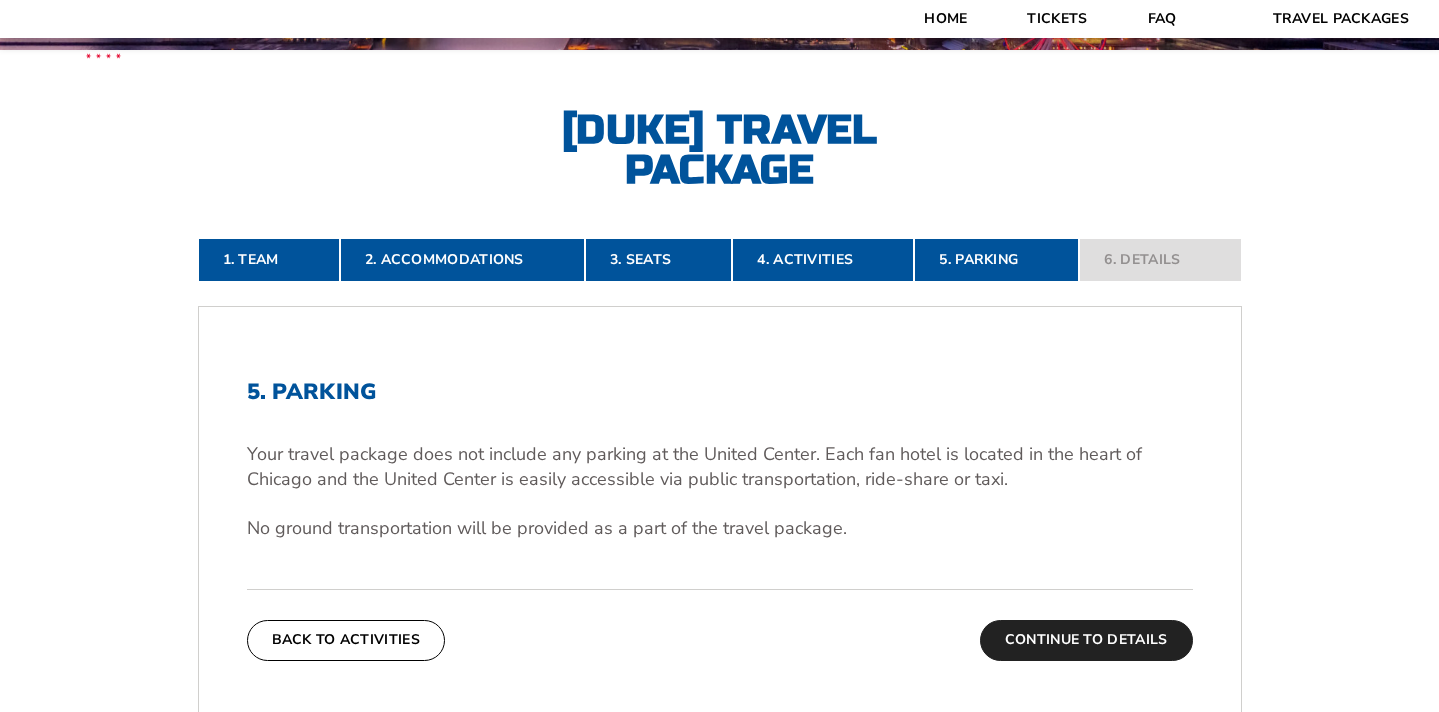 click on "Continue To Details" at bounding box center (1086, 640) 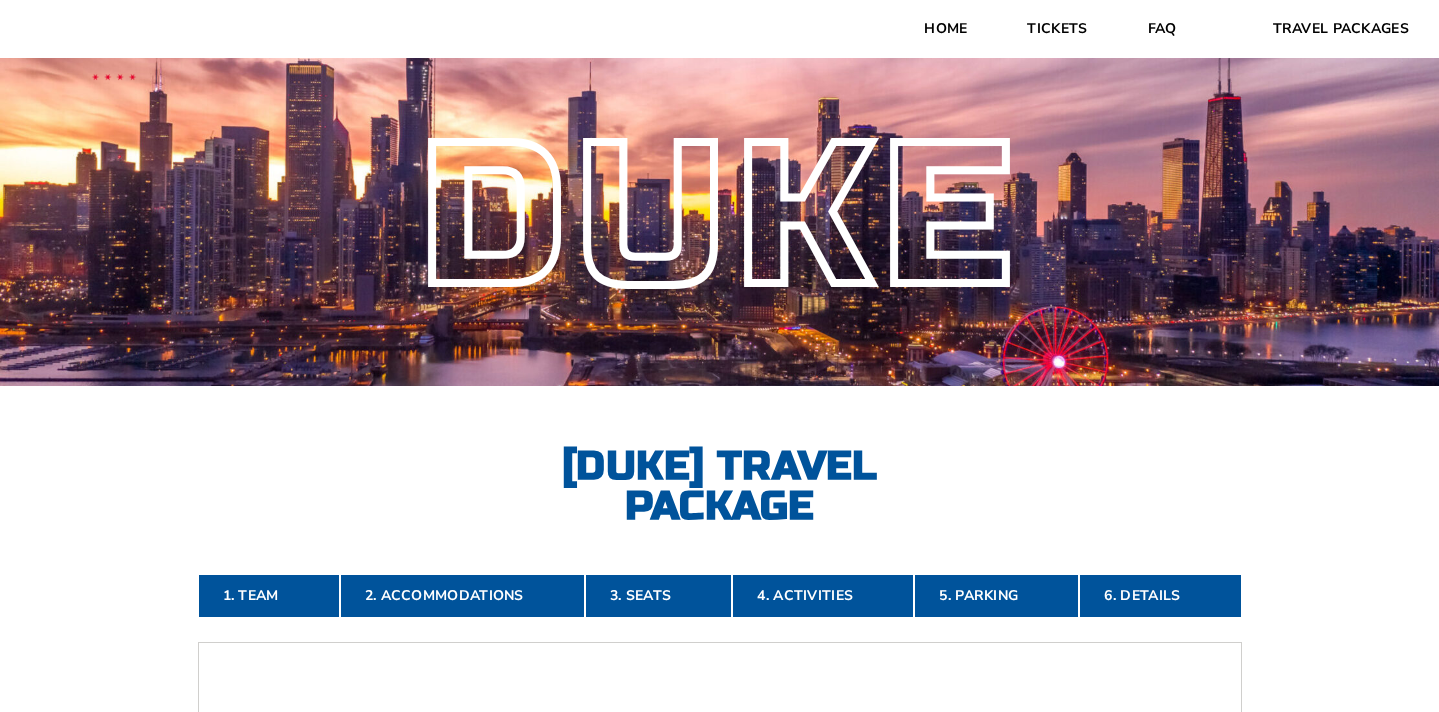 scroll, scrollTop: 0, scrollLeft: 0, axis: both 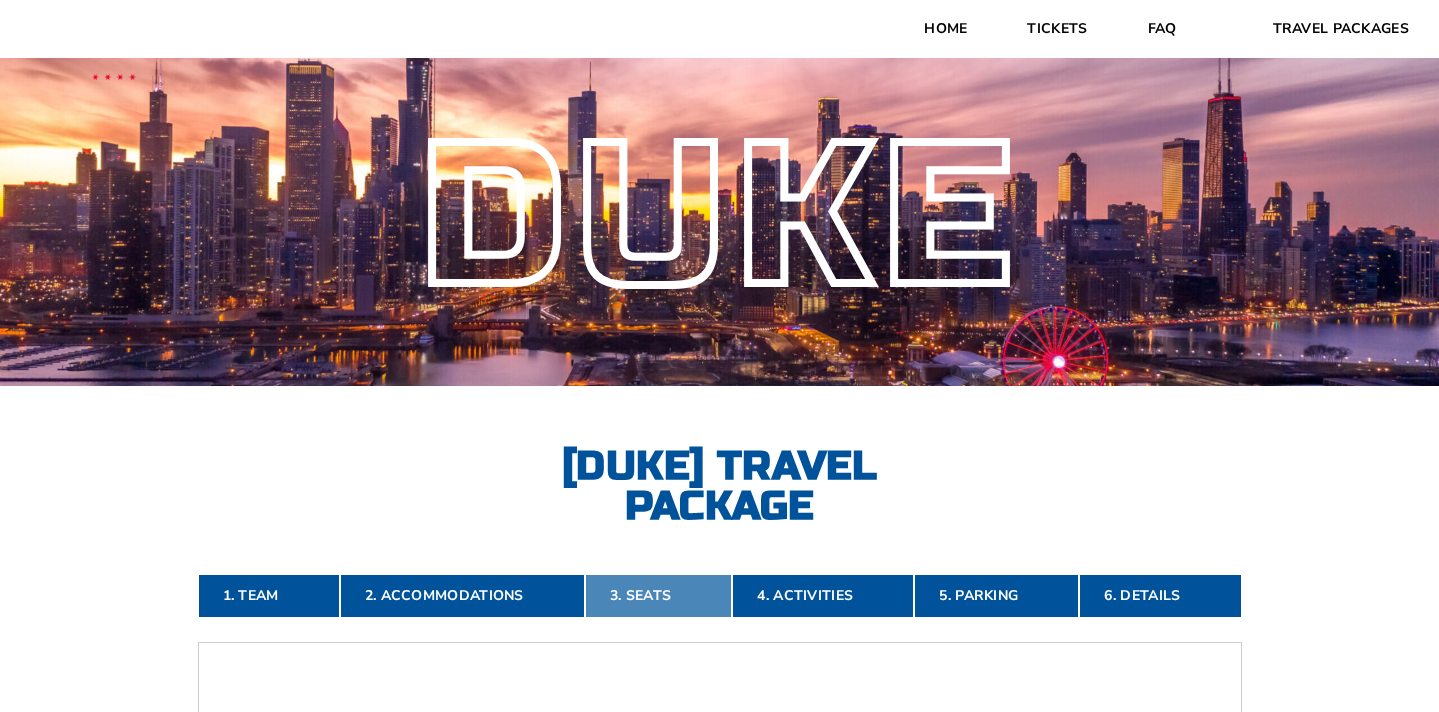 click on "3. Seats" at bounding box center [658, 596] 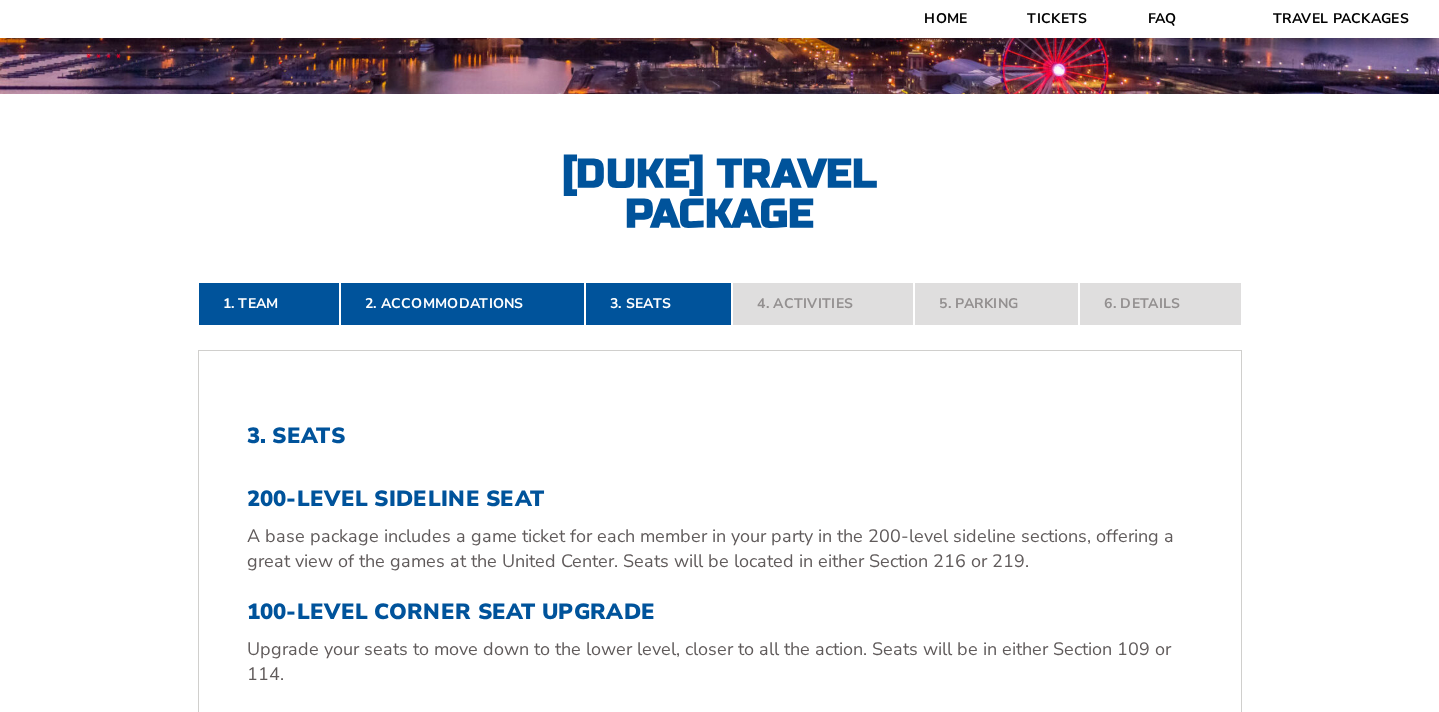 scroll, scrollTop: 116, scrollLeft: 0, axis: vertical 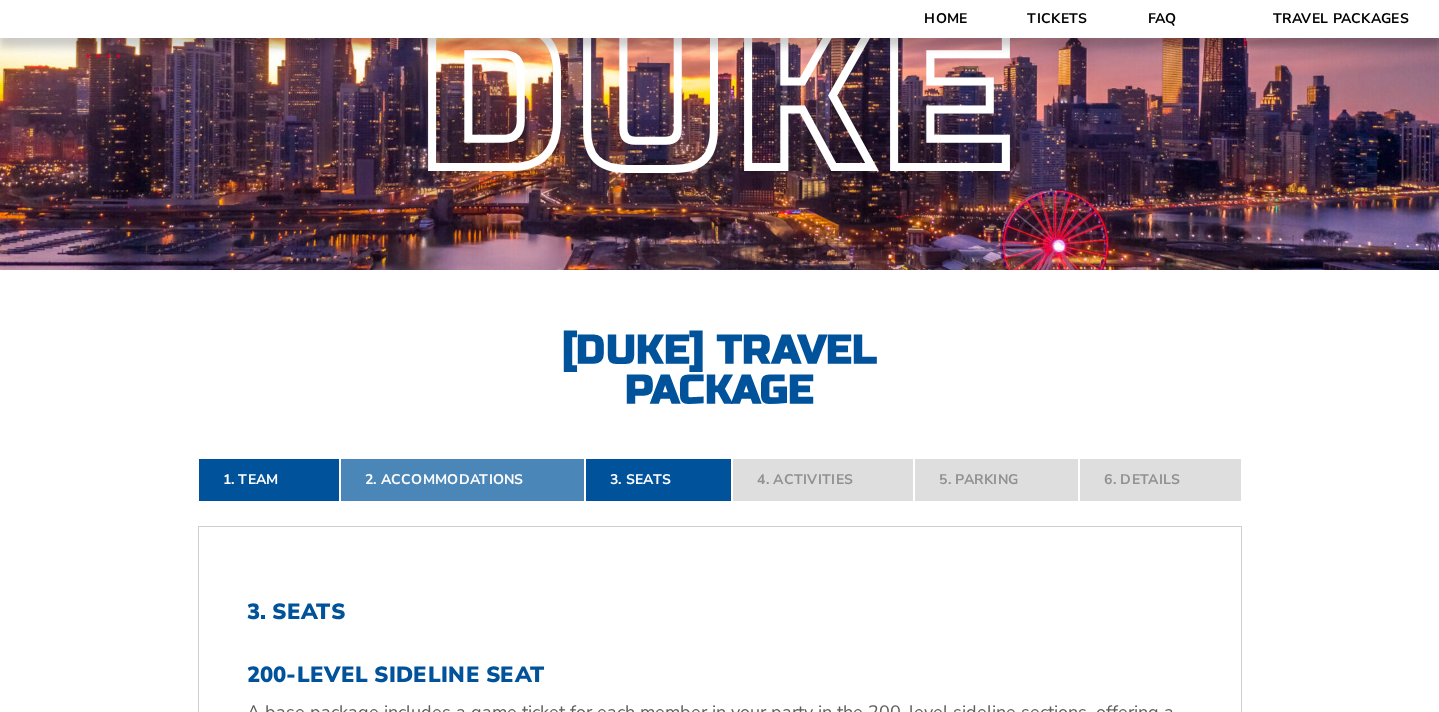 click on "2. Accommodations" at bounding box center (462, 480) 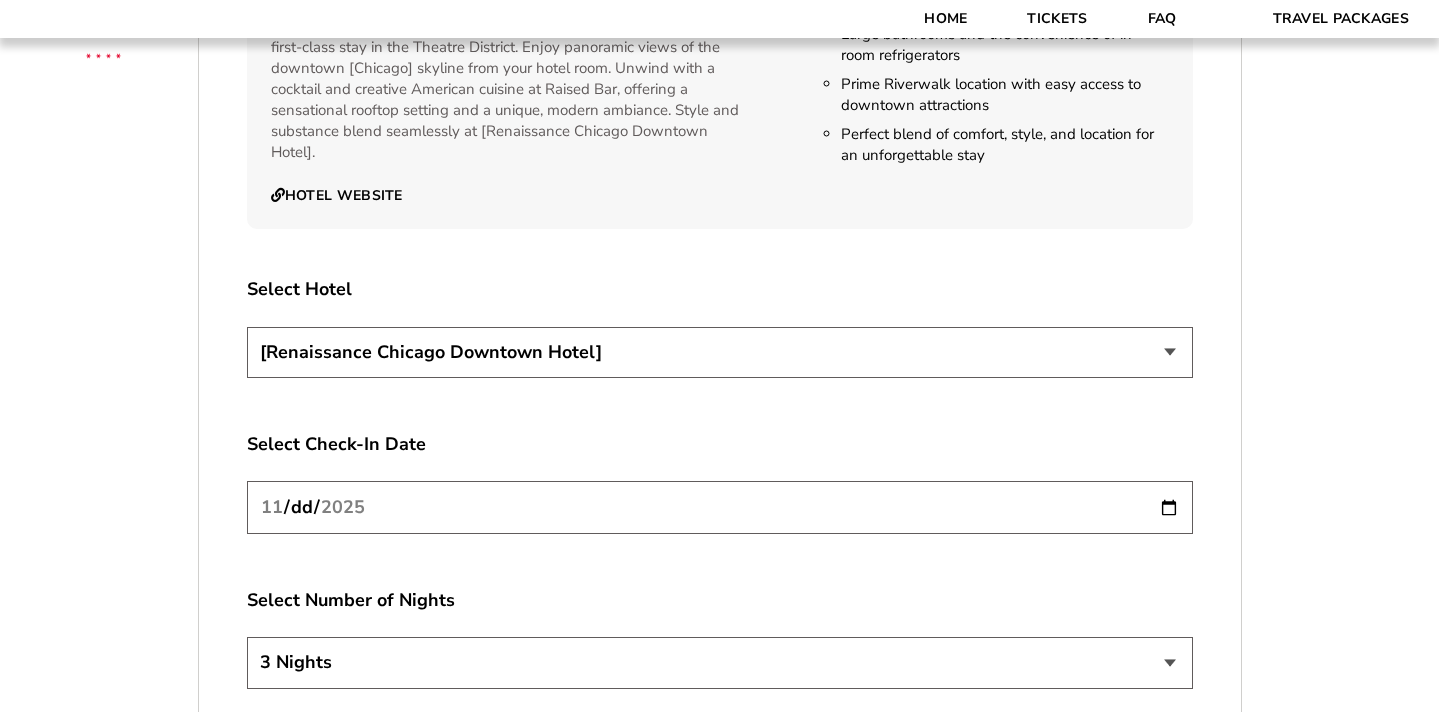 scroll, scrollTop: 3327, scrollLeft: 0, axis: vertical 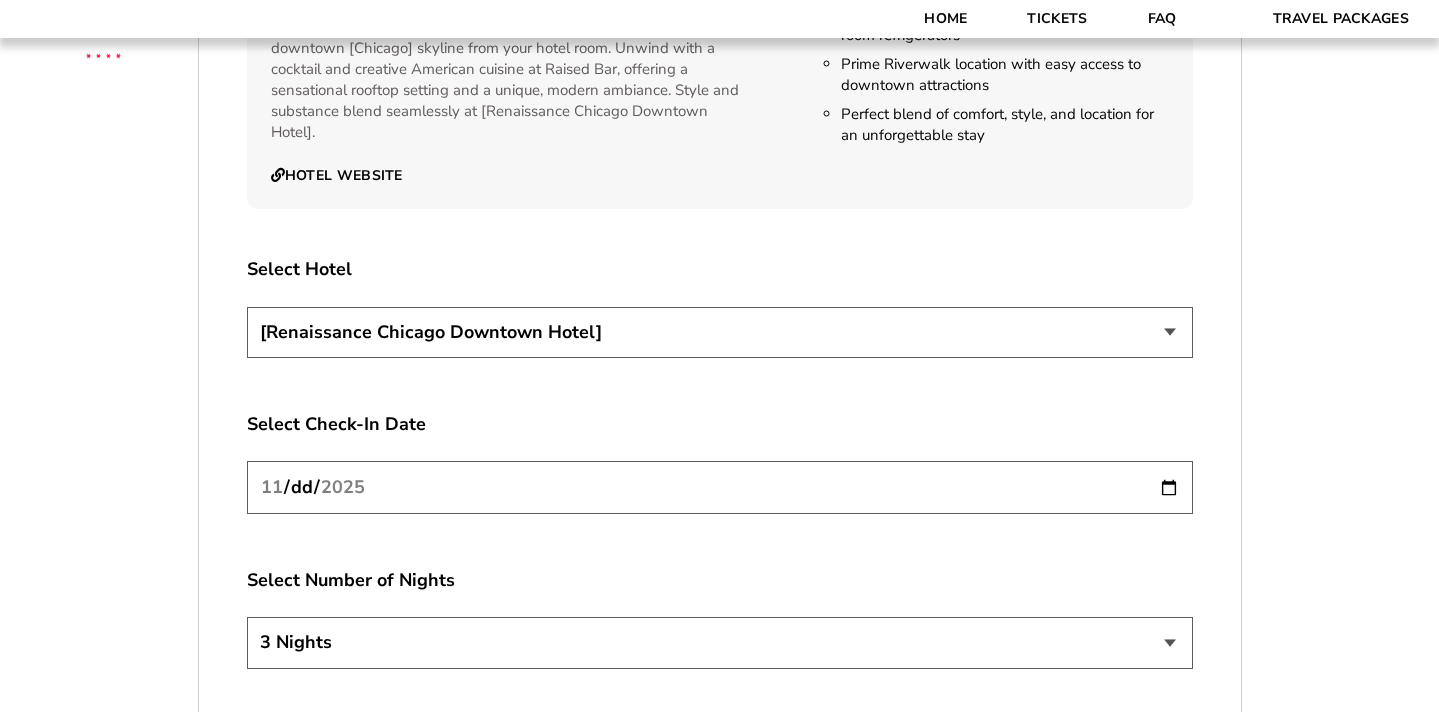 select on "21327" 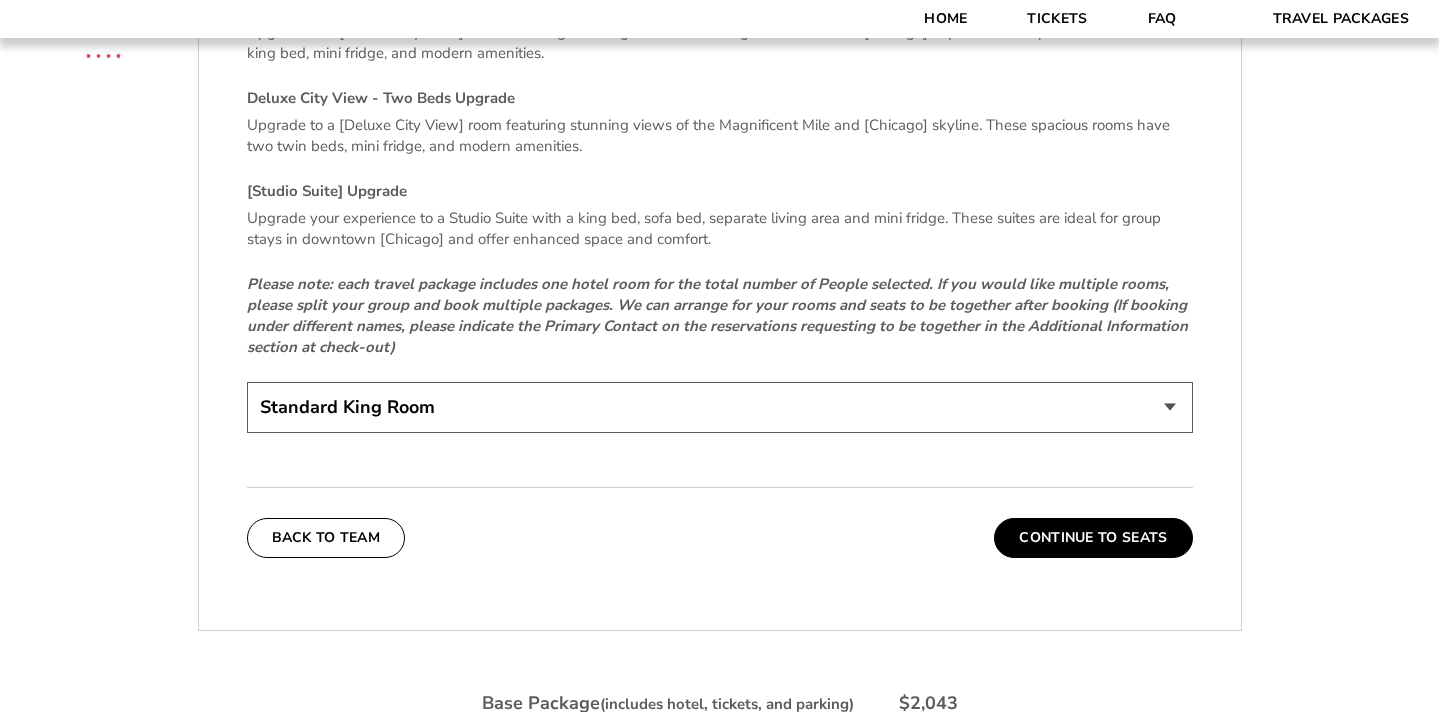 scroll, scrollTop: 4426, scrollLeft: 0, axis: vertical 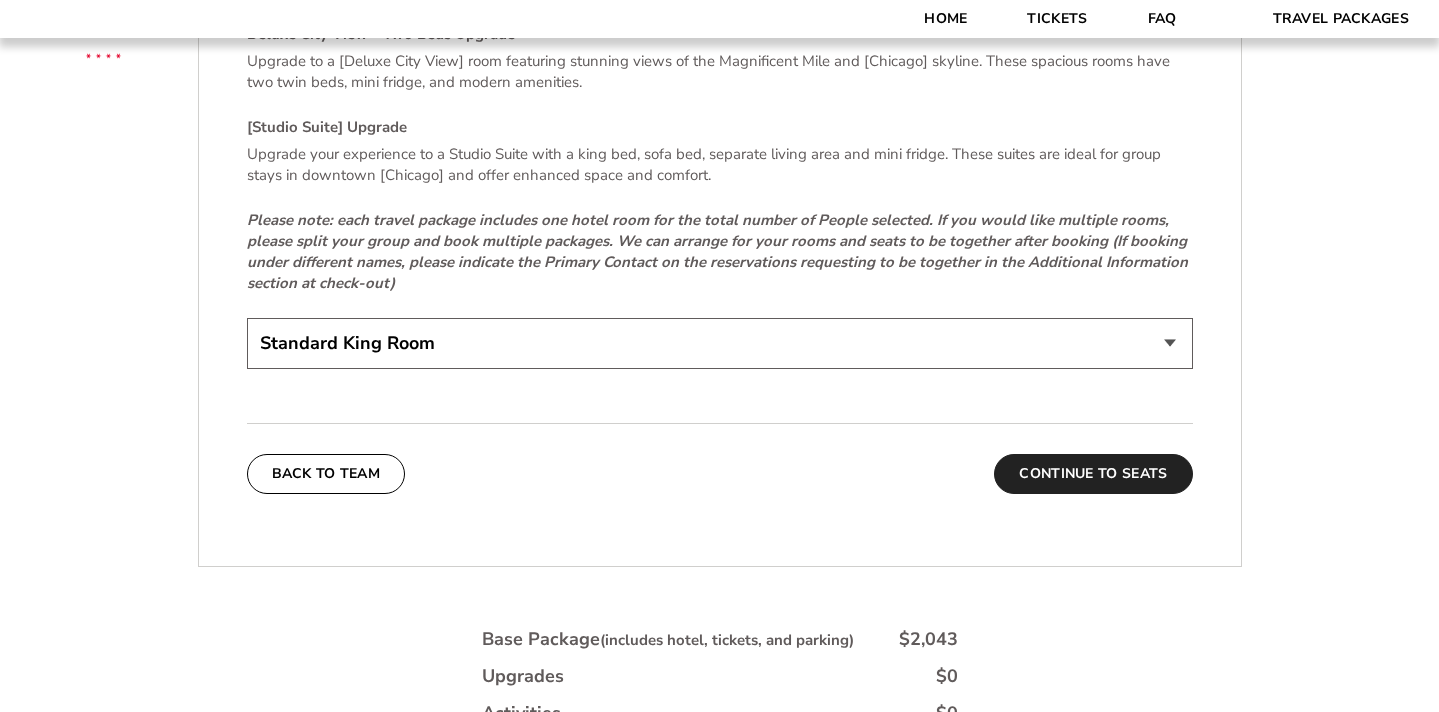 click on "Continue To Seats" at bounding box center (1093, 474) 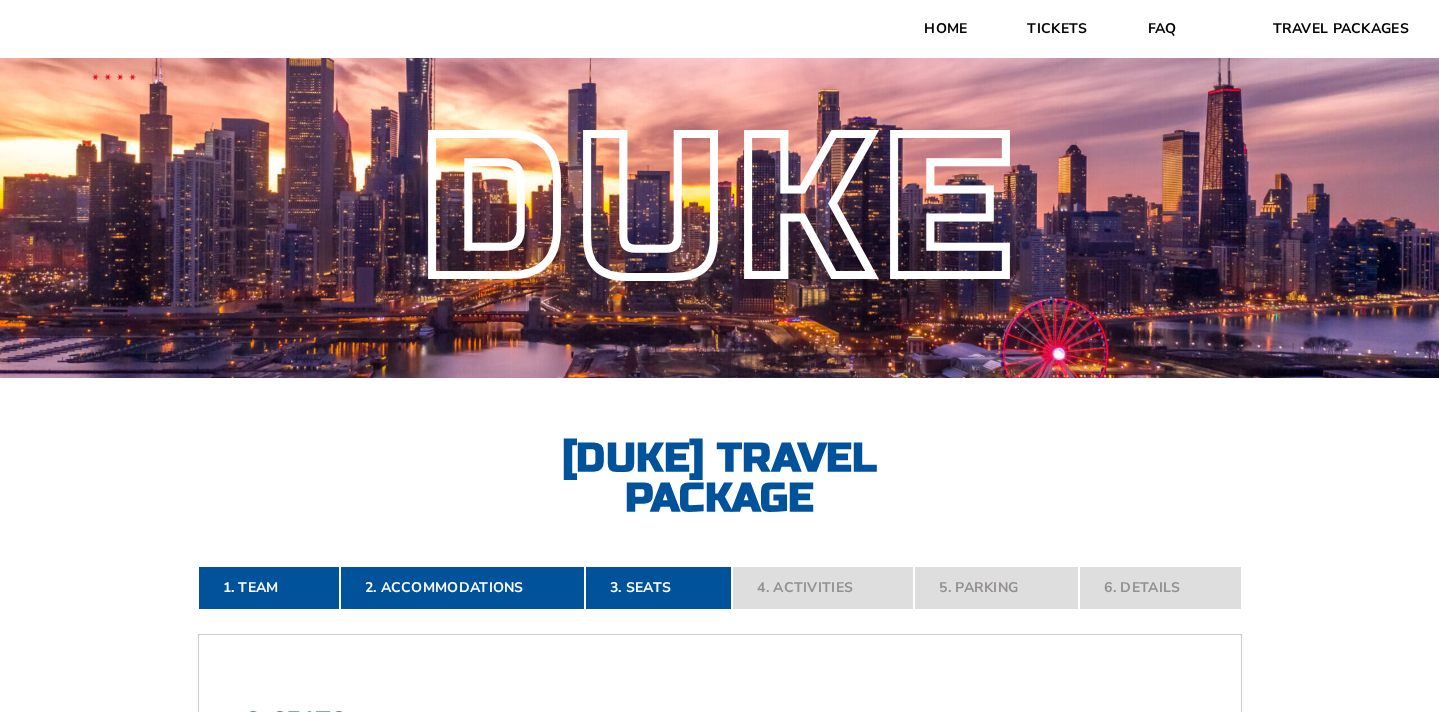 scroll, scrollTop: 80, scrollLeft: 1, axis: both 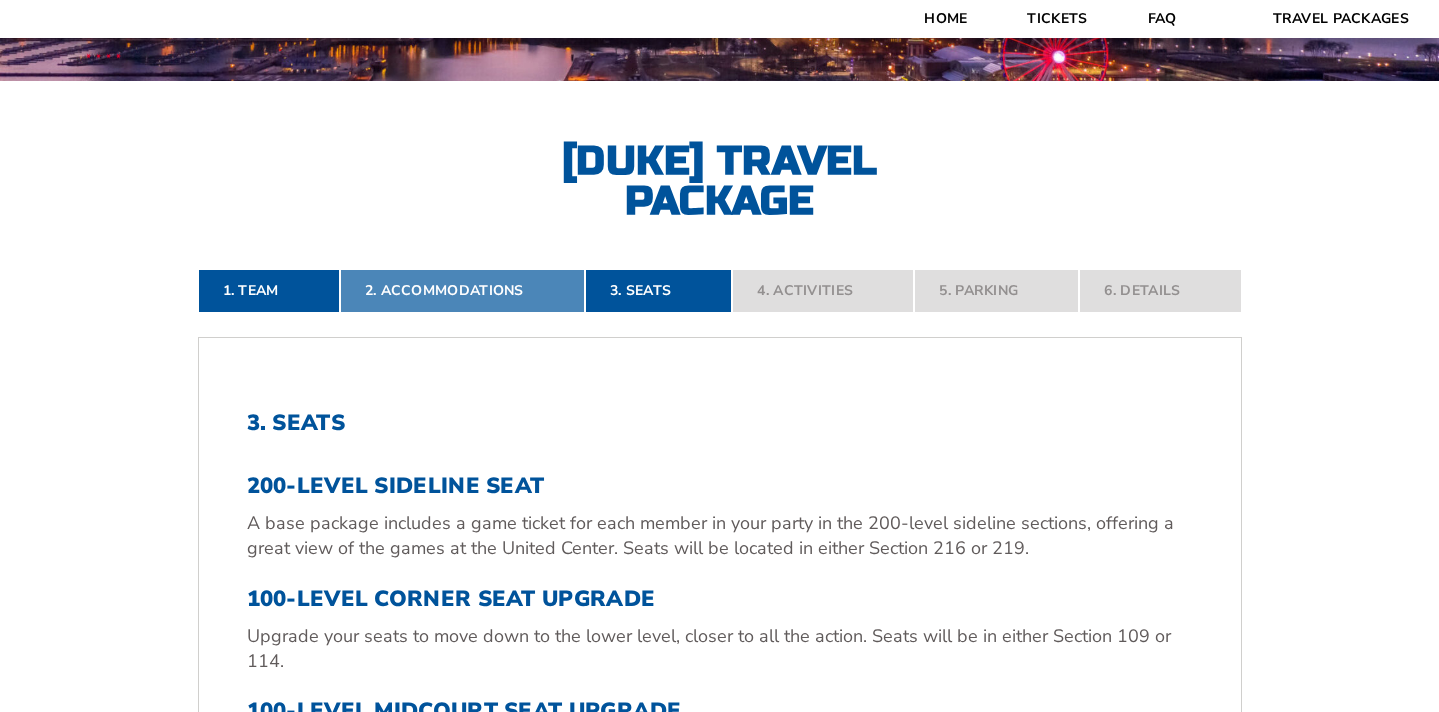 click on "2. Accommodations" at bounding box center (462, 291) 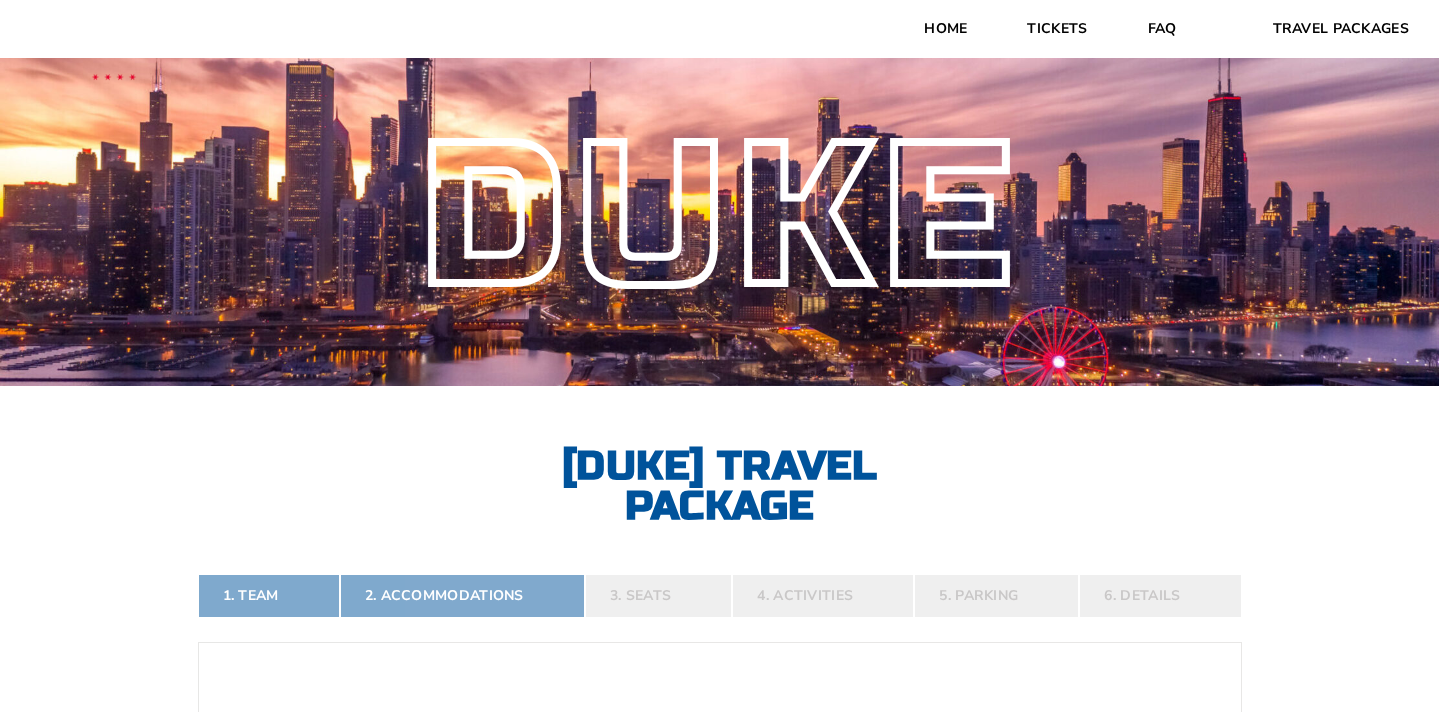 scroll, scrollTop: 0, scrollLeft: 0, axis: both 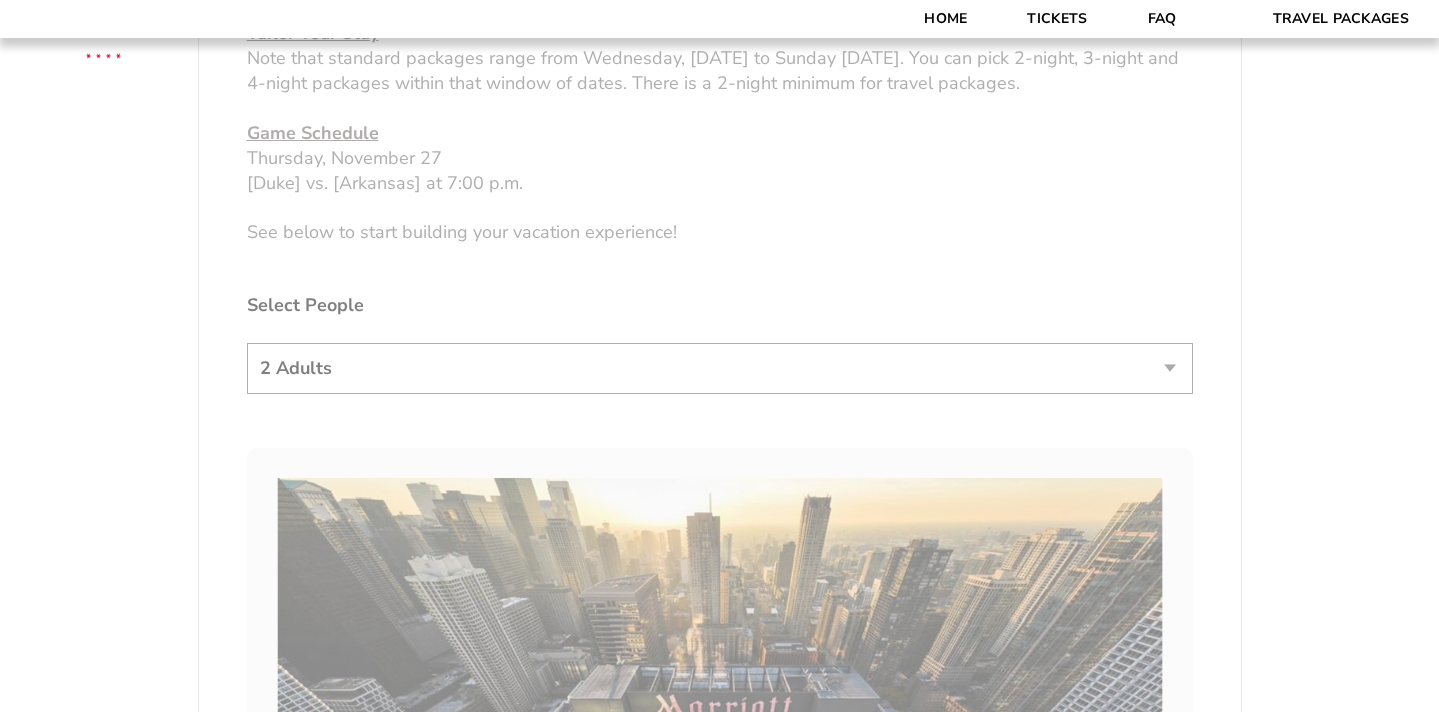 click on "[STATE]
[STATE] Travel Package
[TEAM]
[TEAM] Travel Package
1. Team
2. Accommodations
3. Seats
4. Activities
5. Parking
6. Details
1. Team
Select Your Team
Choose a team...
[STATE] Razorbacks
[TEAM] Blue Devils
Continue To Accommodations
2. Accommodations" at bounding box center (719, 1717) 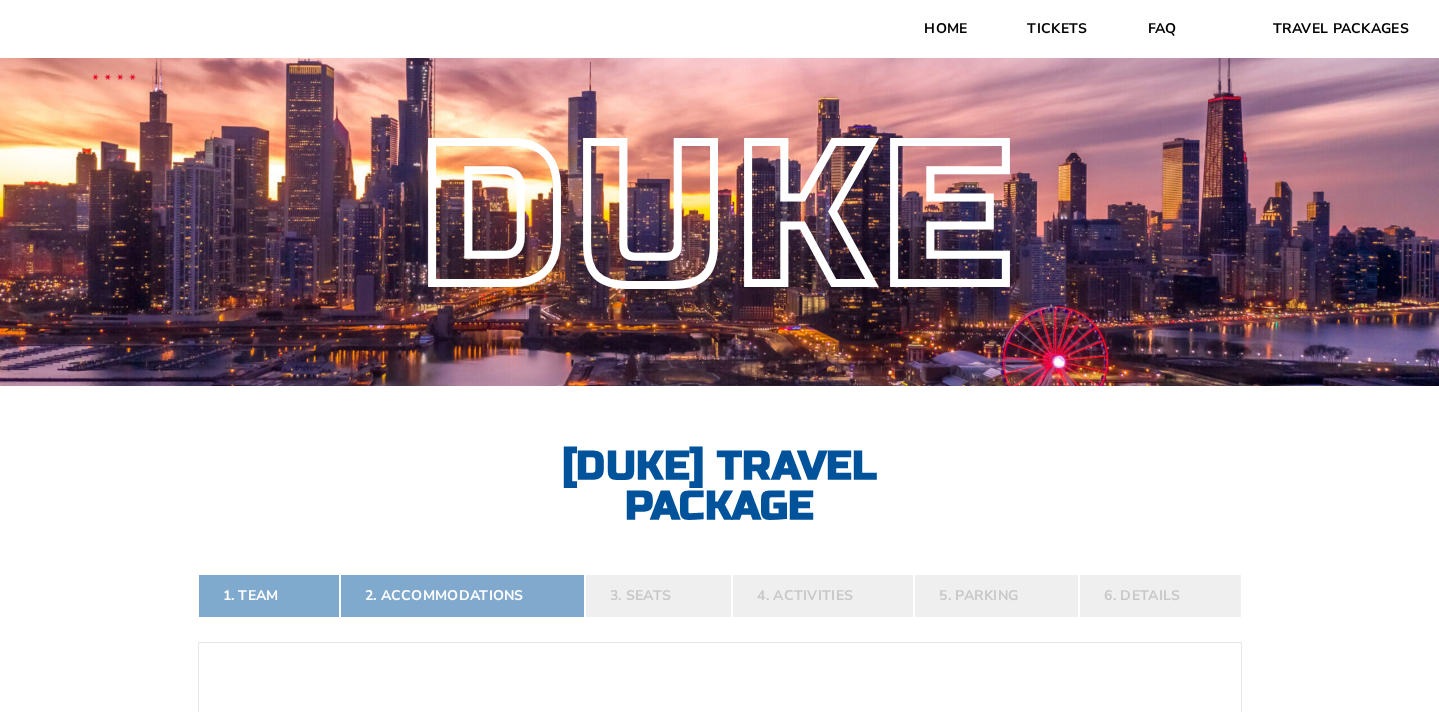 scroll, scrollTop: 0, scrollLeft: 0, axis: both 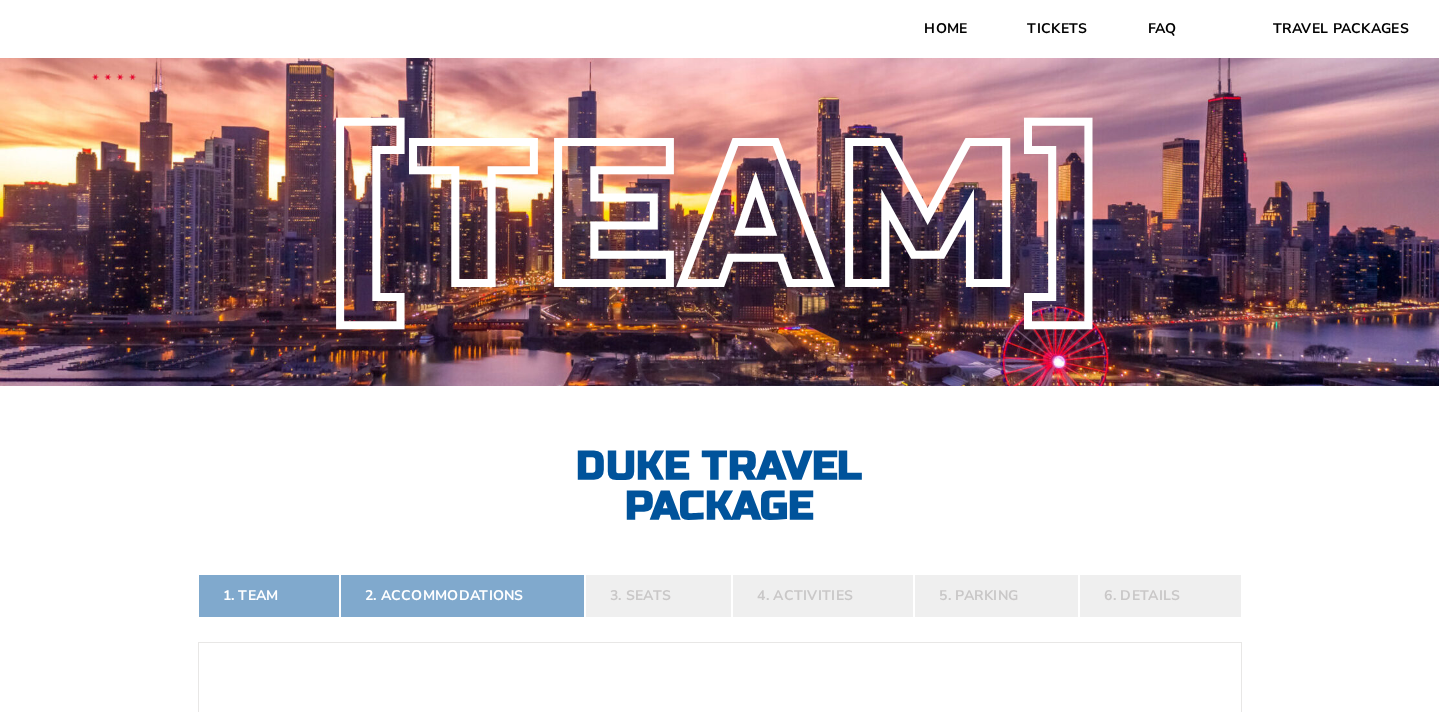 click on "[STATE]
[STATE] Travel Package
[TEAM]
[TEAM] Travel Package
1. Team
2. Accommodations
3. Seats
4. Activities
5. Parking
6. Details
1. Team
Select Your Team
Choose a team...
[STATE] Razorbacks
[TEAM] Blue Devils
Continue To Accommodations
2. Accommodations" at bounding box center [719, 1205] 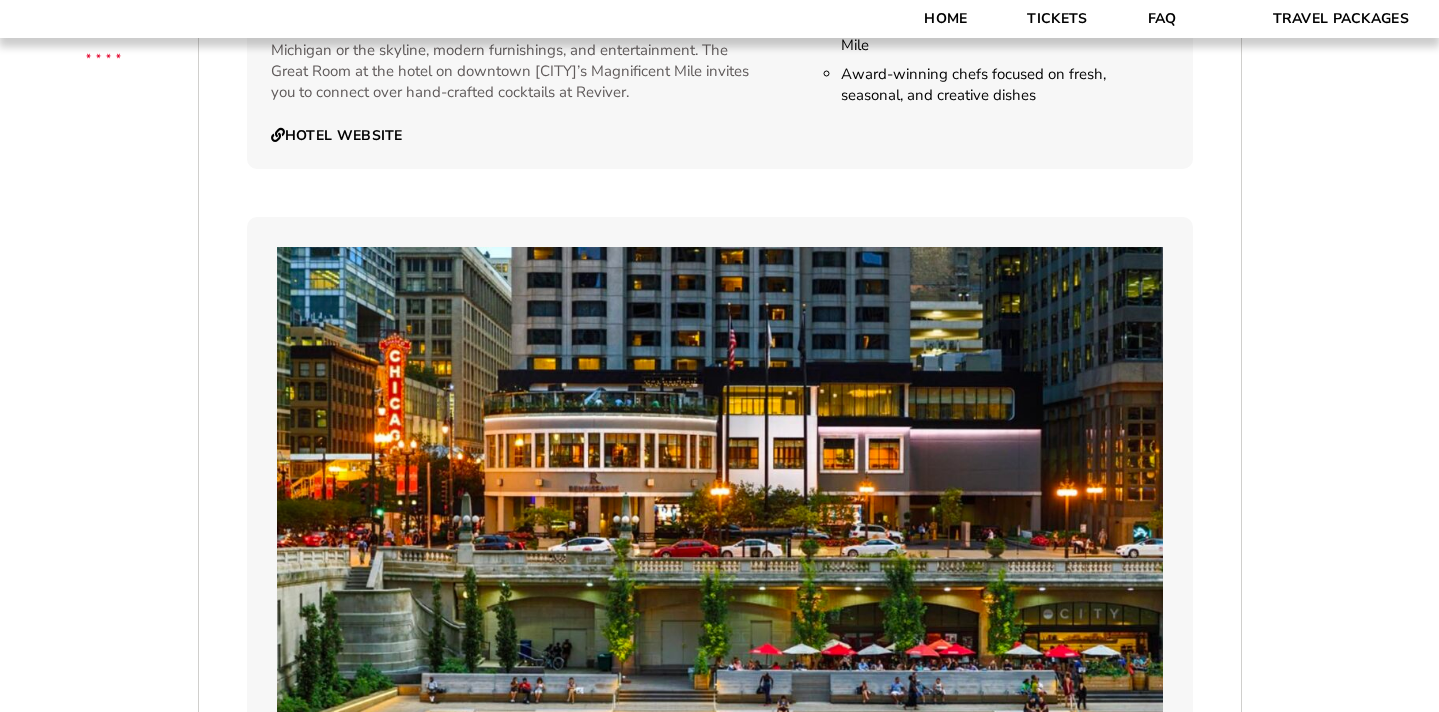 scroll, scrollTop: 3151, scrollLeft: 0, axis: vertical 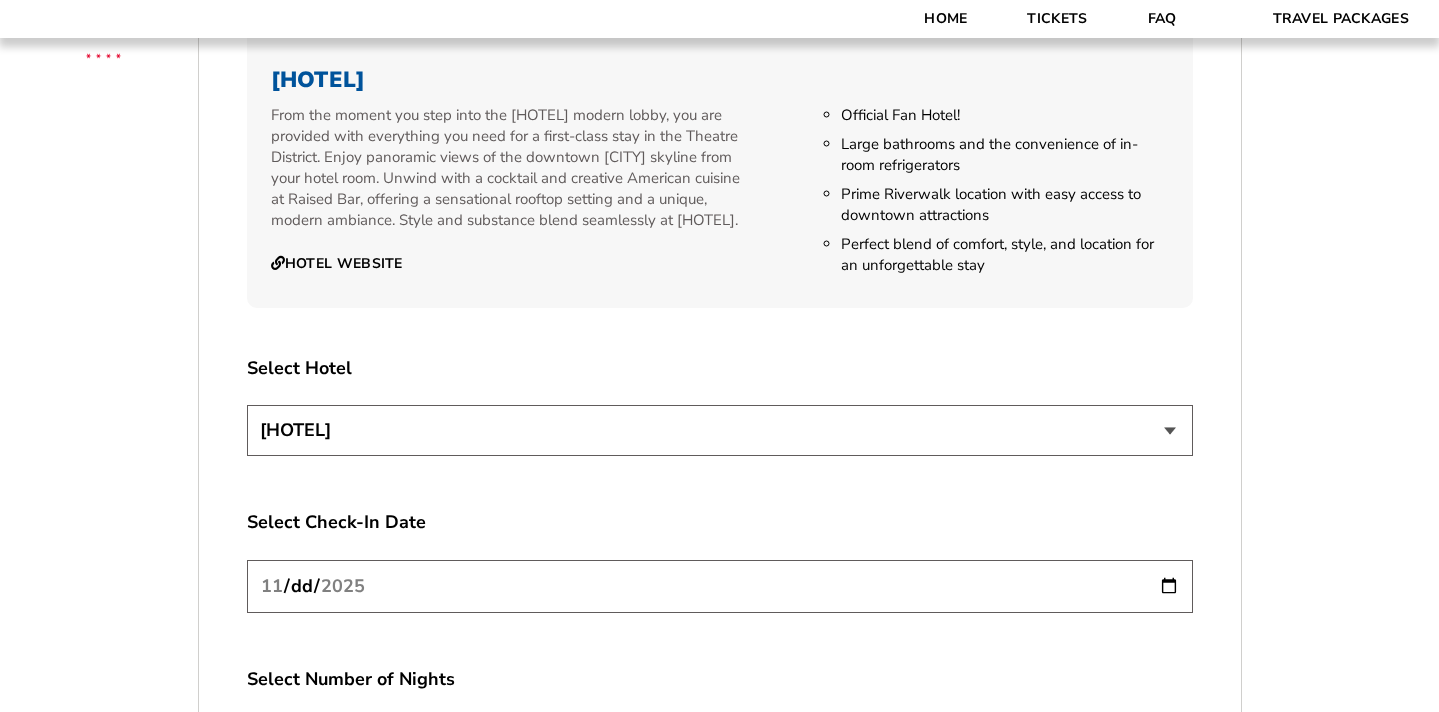 select on "[POSTAL_CODE]" 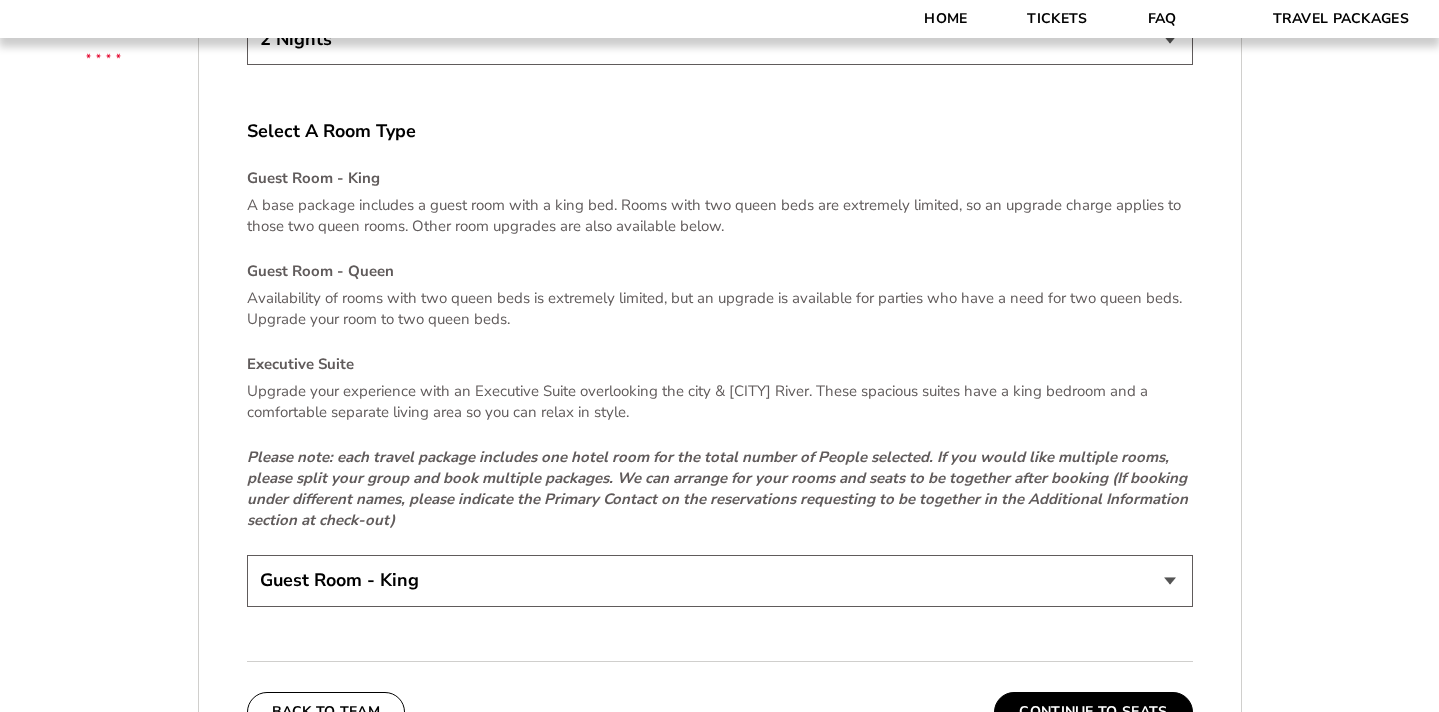 scroll, scrollTop: 3587, scrollLeft: 0, axis: vertical 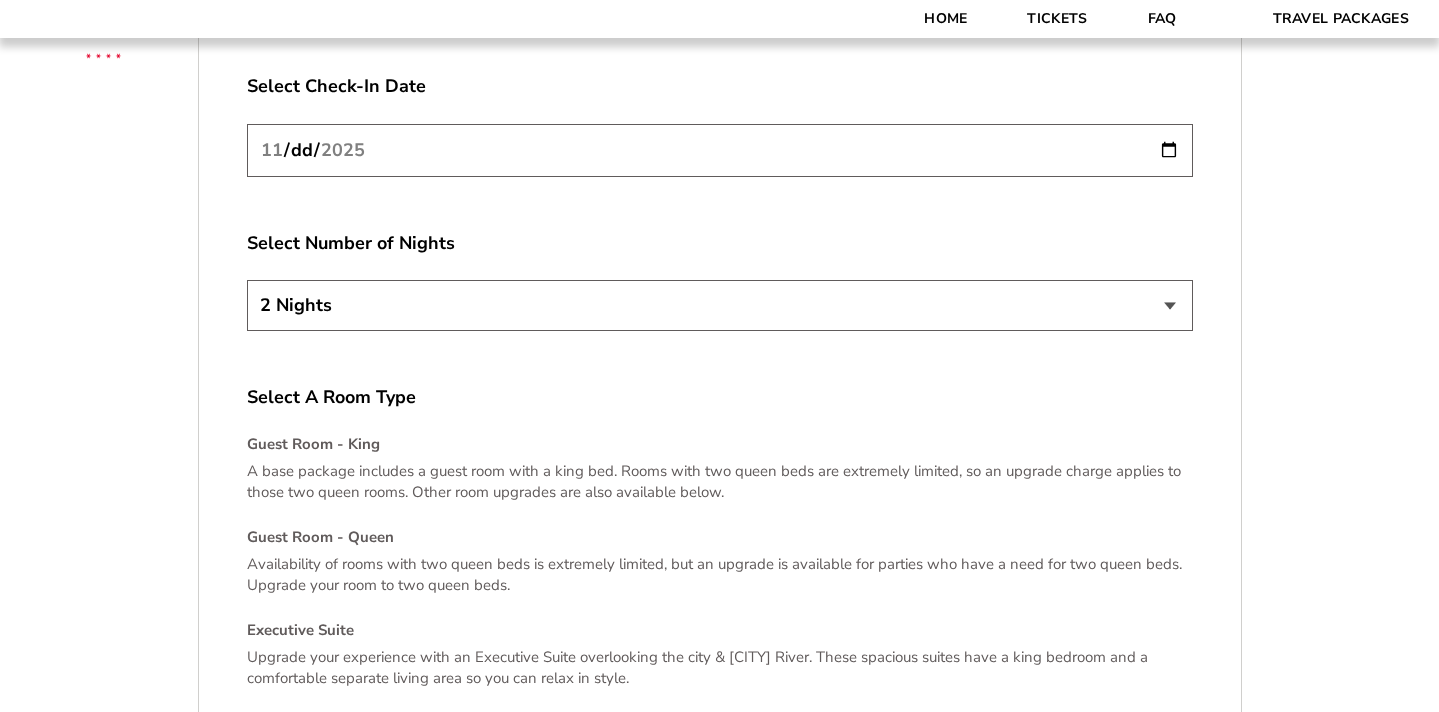 select on "3 Nights" 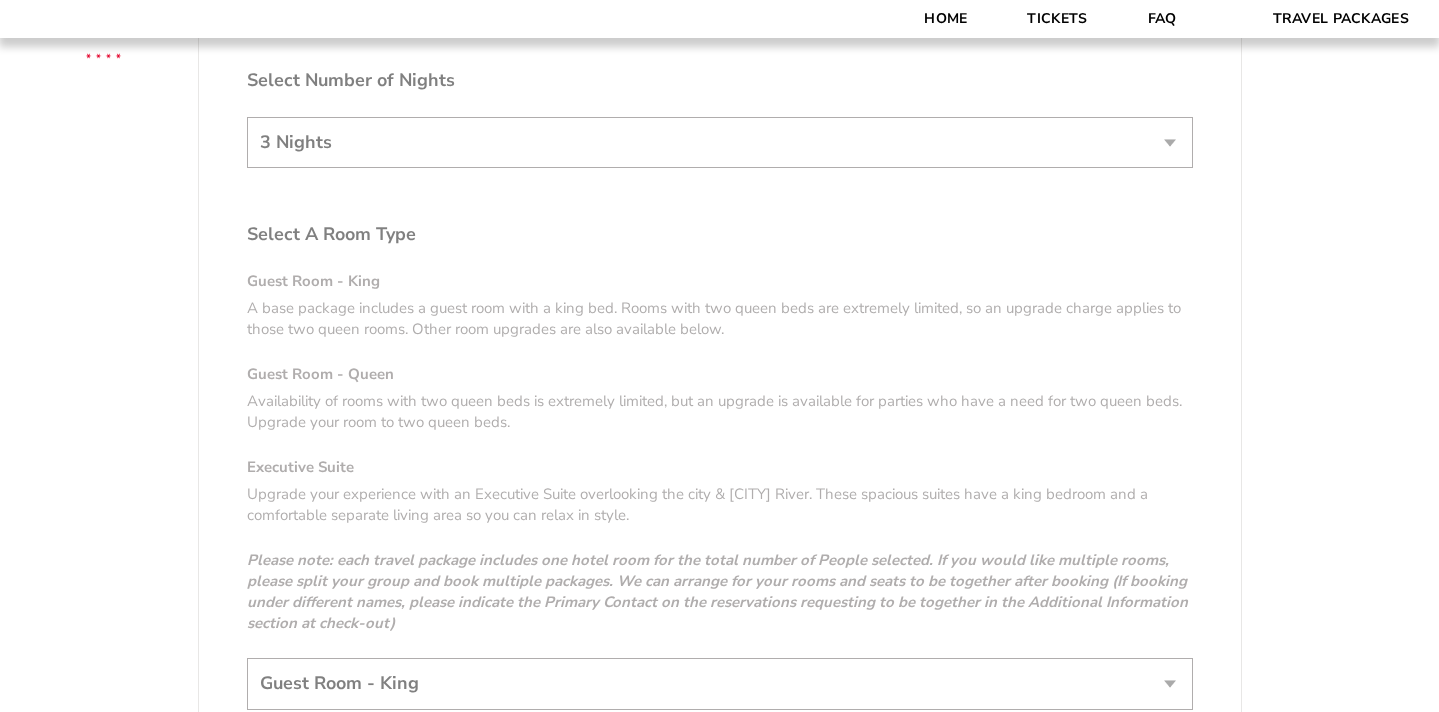 scroll, scrollTop: 3758, scrollLeft: 0, axis: vertical 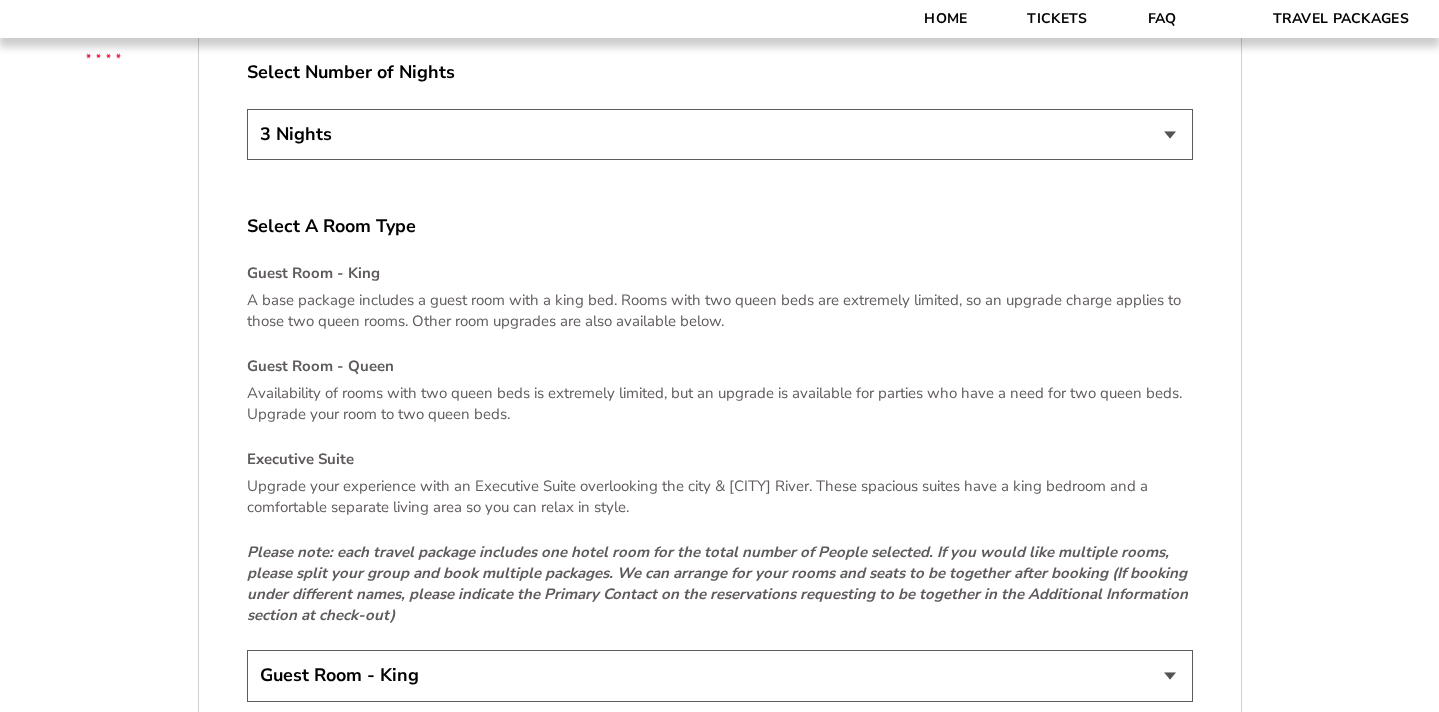 click on "A base package includes a guest room with a king bed. Rooms with two queen beds are extremely limited, so an upgrade charge applies to those two queen rooms. Other room upgrades are also available below." at bounding box center [720, 311] 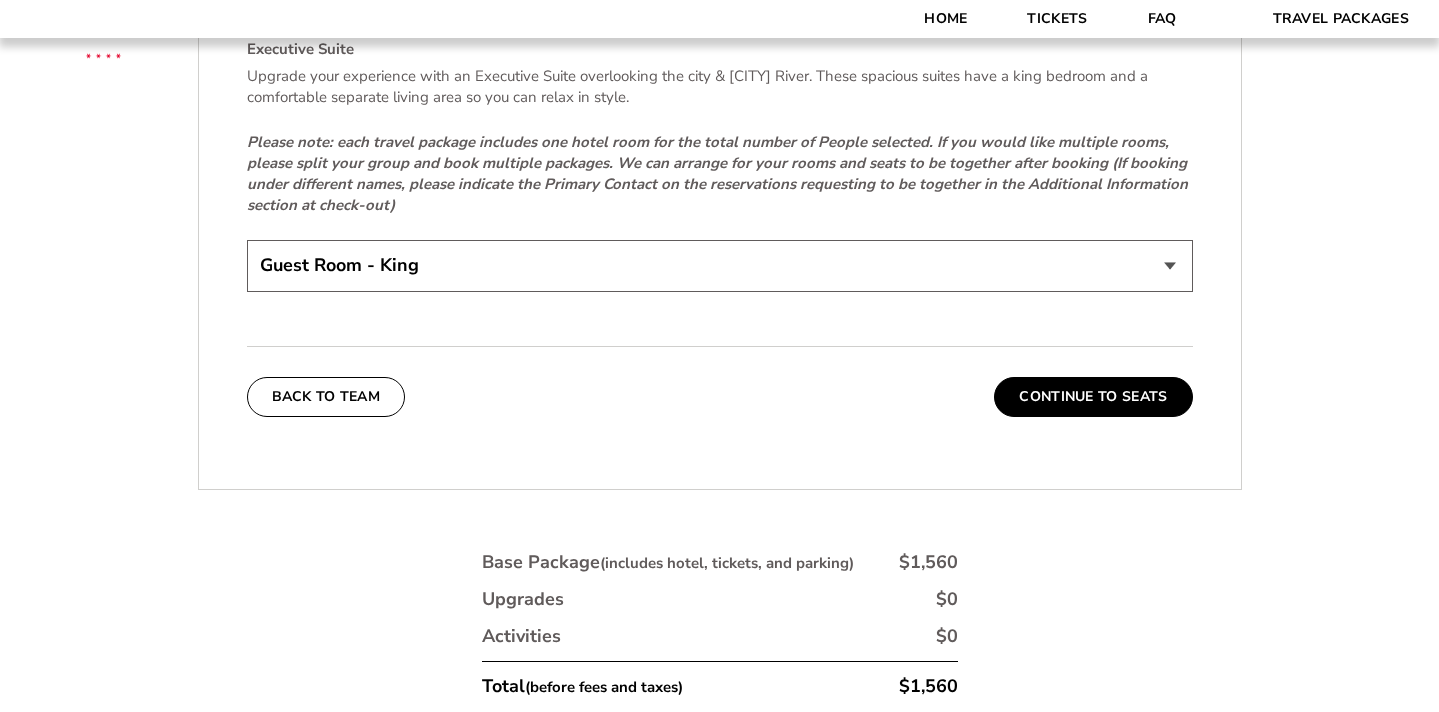 scroll, scrollTop: 4177, scrollLeft: 0, axis: vertical 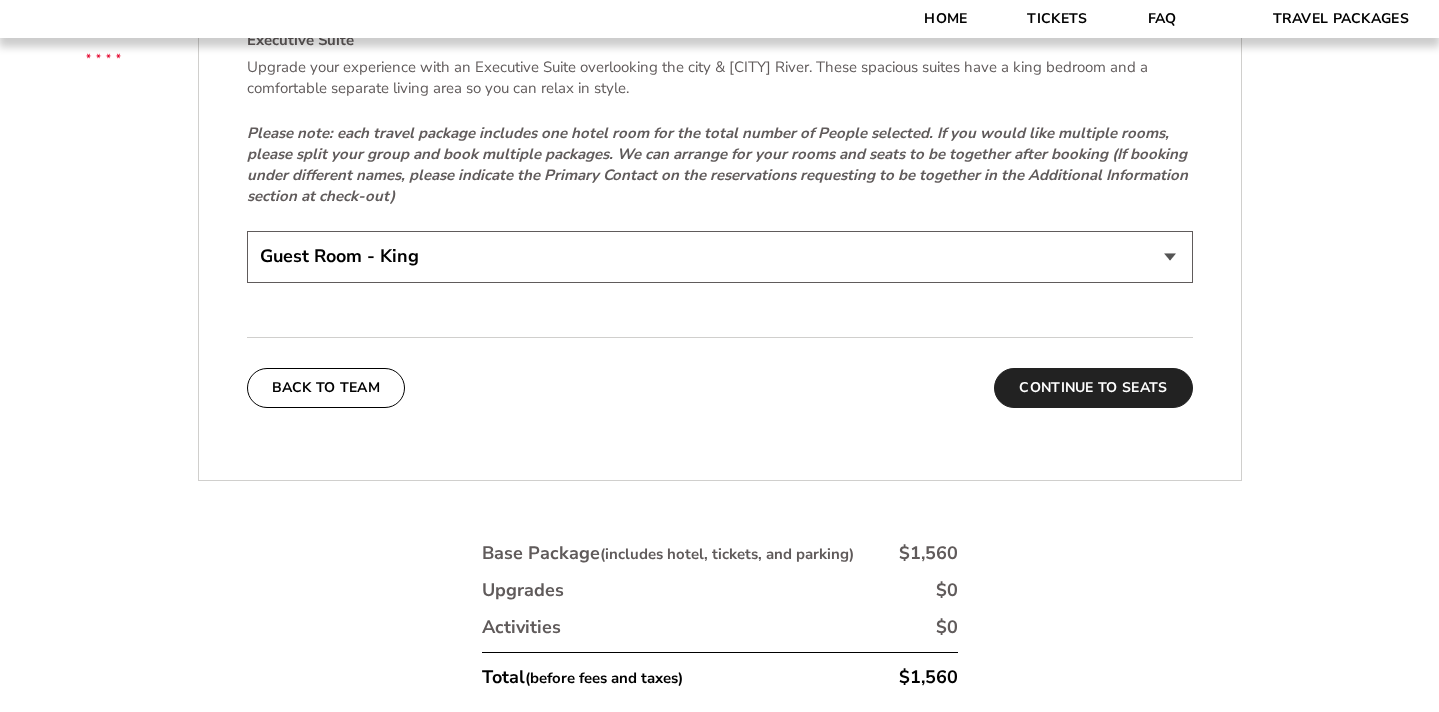 click on "Continue To Seats" at bounding box center [1093, 388] 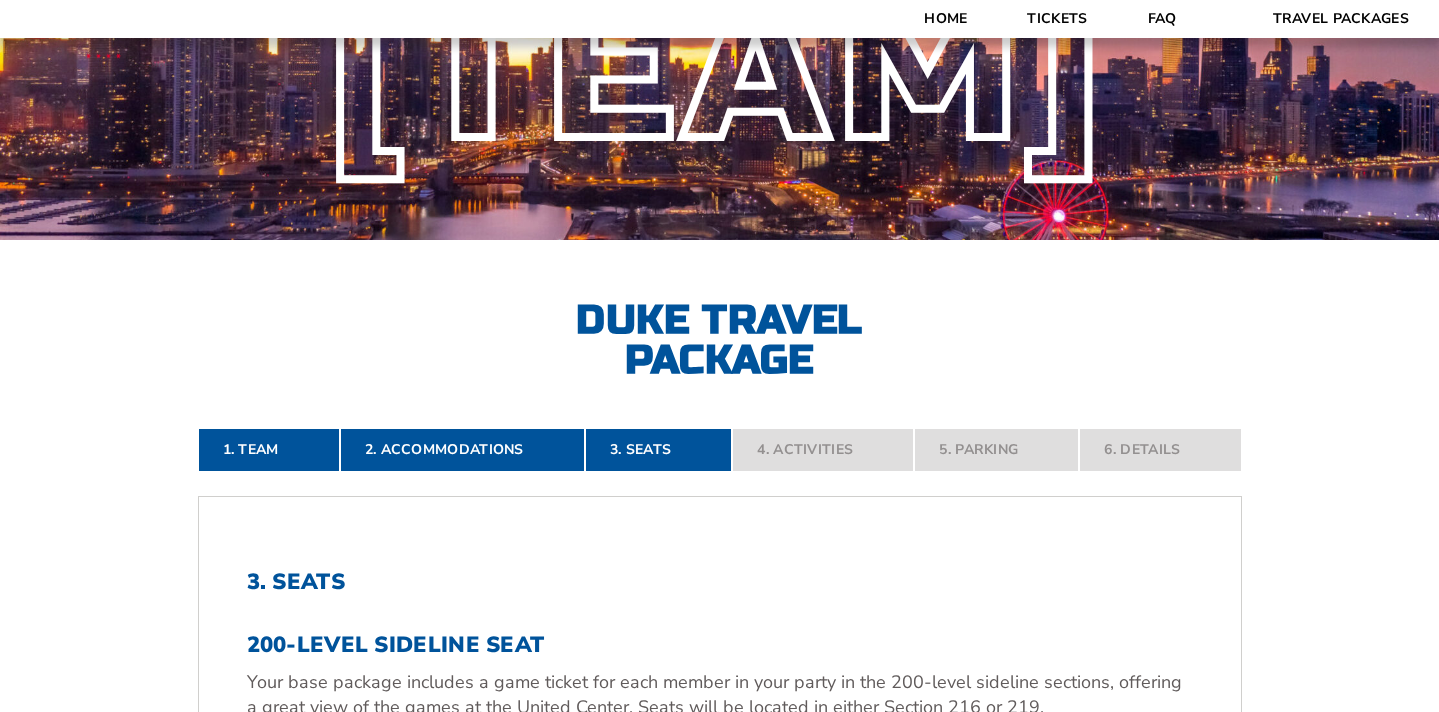 scroll, scrollTop: 0, scrollLeft: 0, axis: both 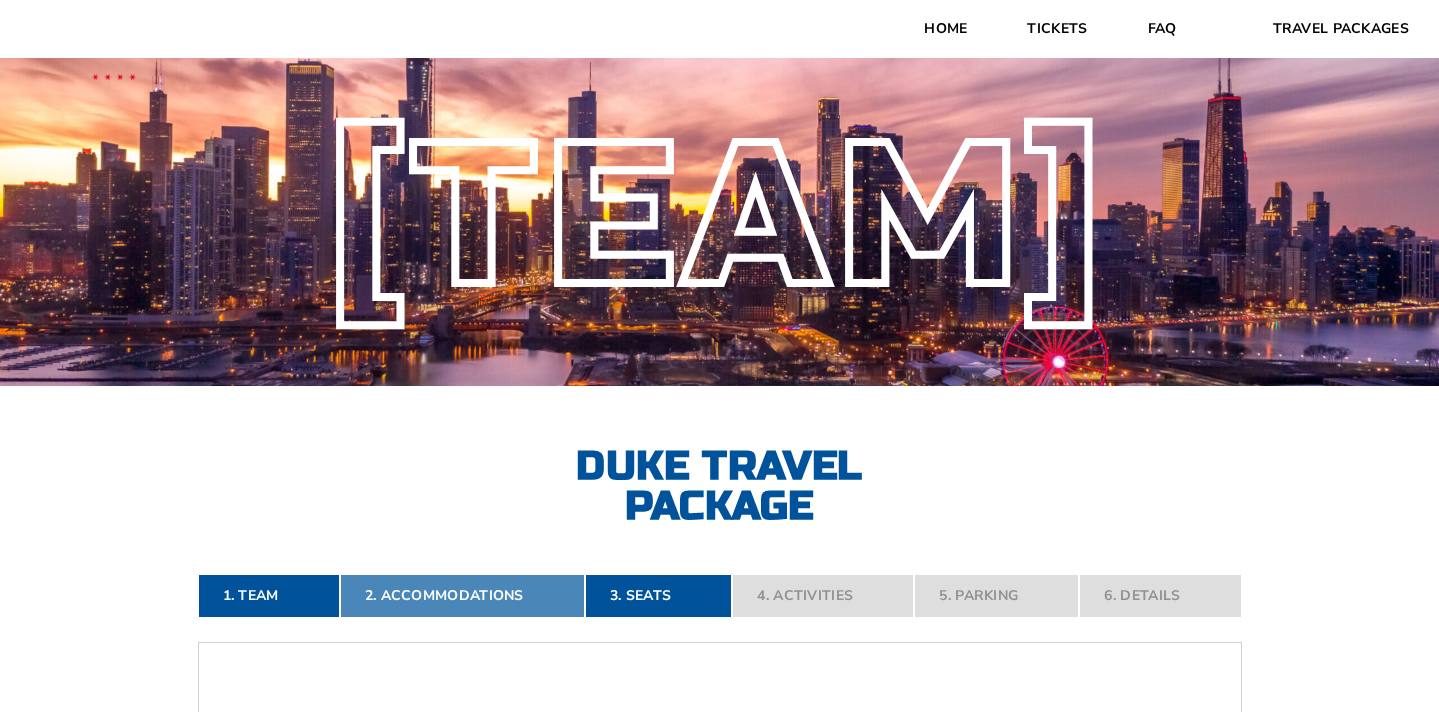 click on "2. Accommodations" at bounding box center (462, 596) 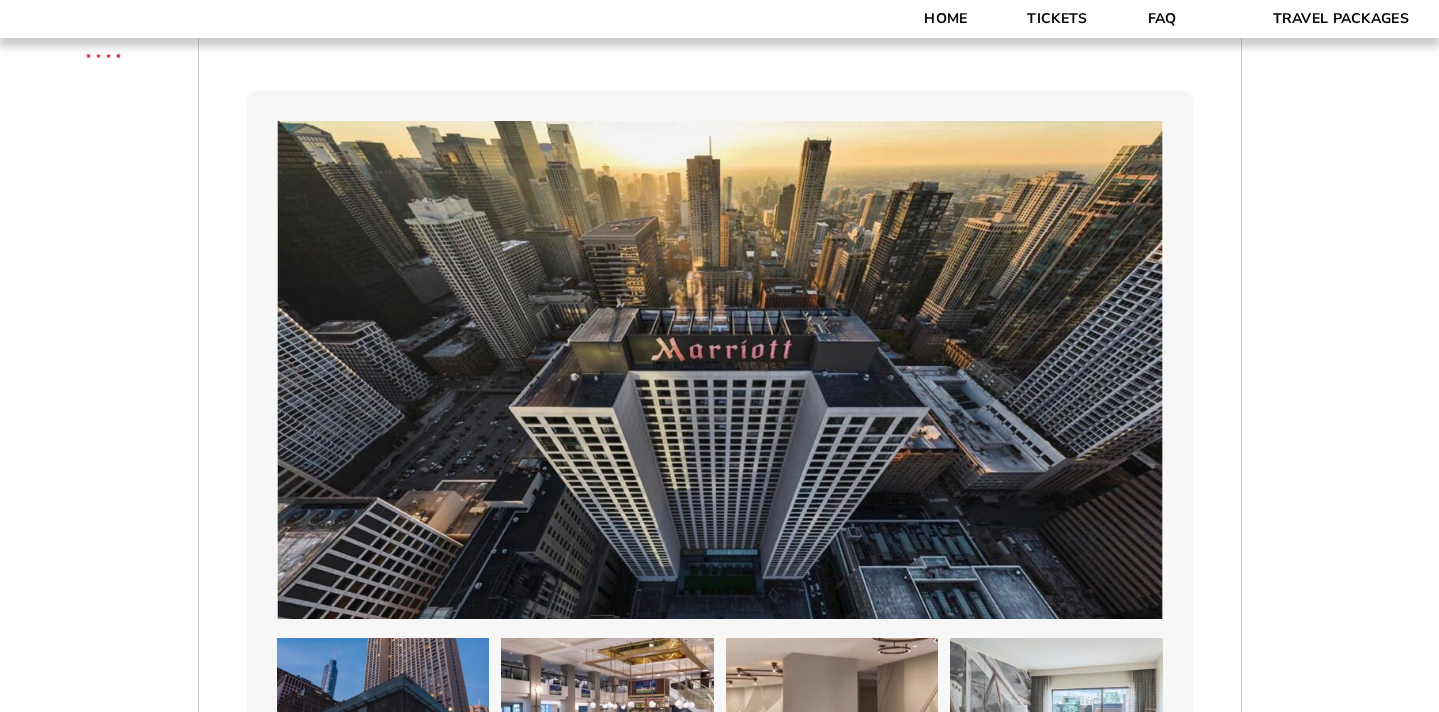 scroll, scrollTop: 813, scrollLeft: 0, axis: vertical 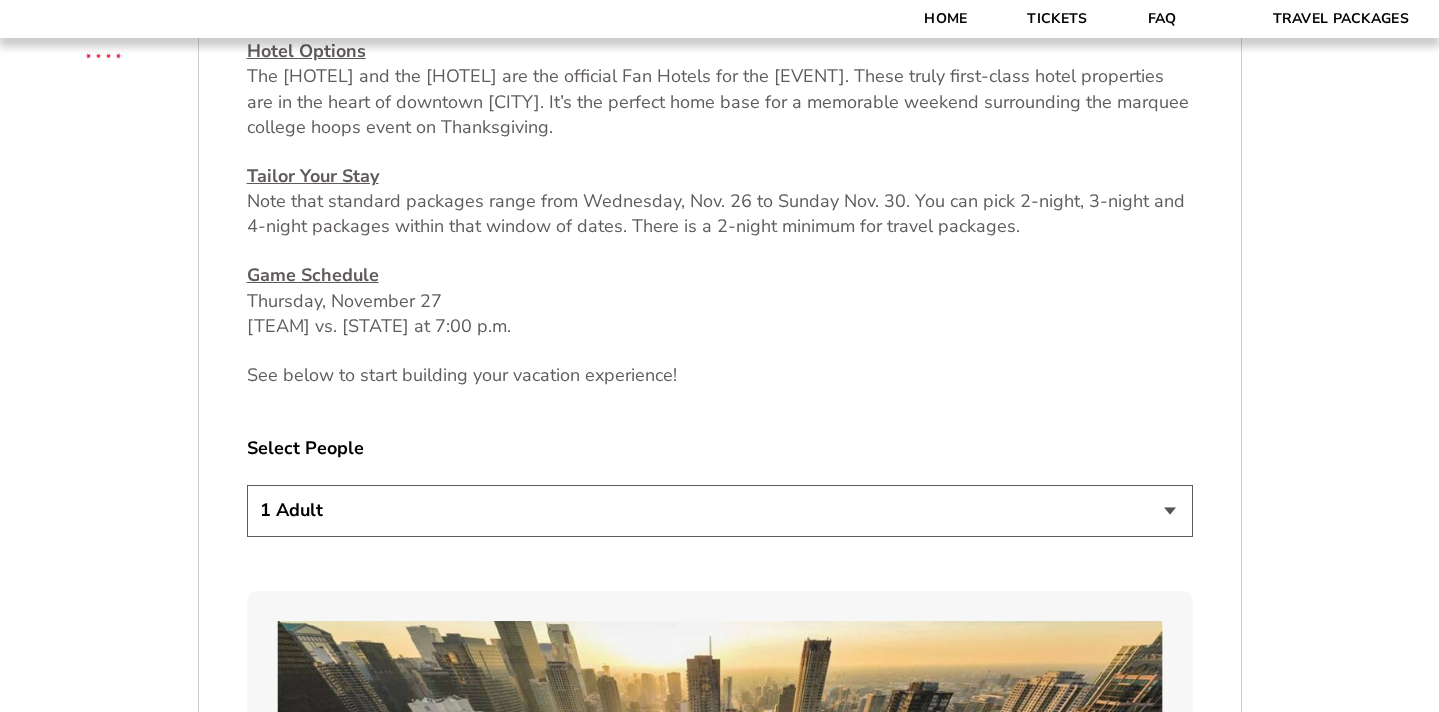select on "2 Adults" 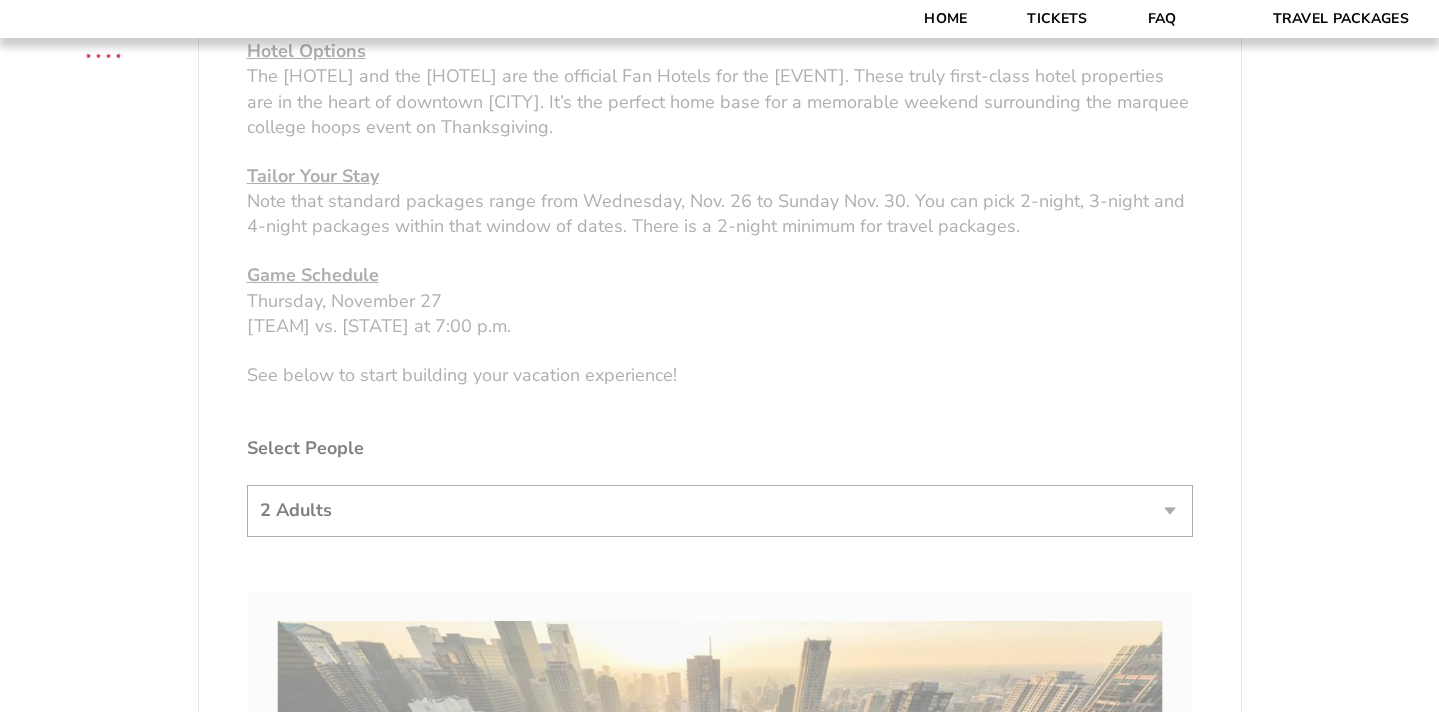 click on "[STATE]
[STATE] Travel Package
[TEAM]
[TEAM] Travel Package
1. Team
2. Accommodations
3. Seats
4. Activities
5. Parking
6. Details
1. Team
Select Your Team
Choose a team...
[STATE] Razorbacks
[TEAM] Blue Devils
Continue To Accommodations
2. Accommodations" at bounding box center (719, 1754) 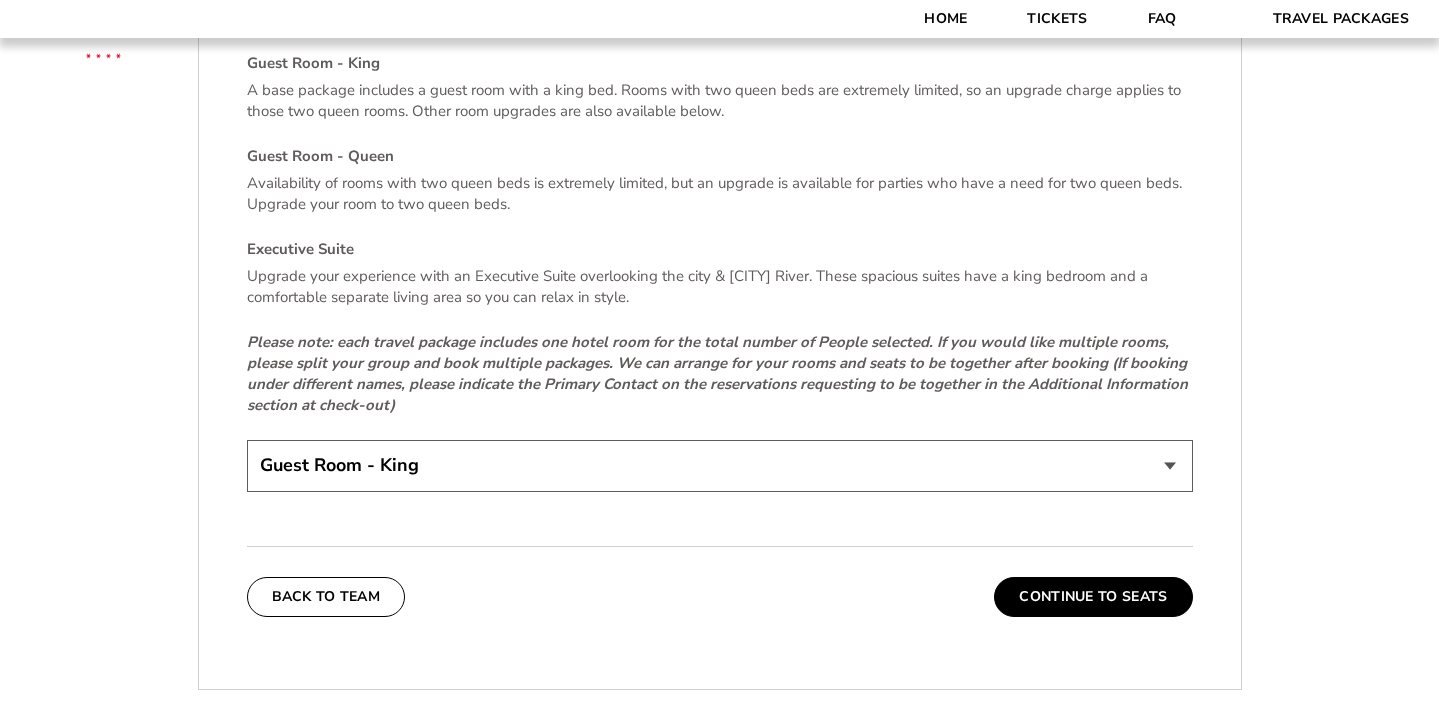 scroll, scrollTop: 4008, scrollLeft: 0, axis: vertical 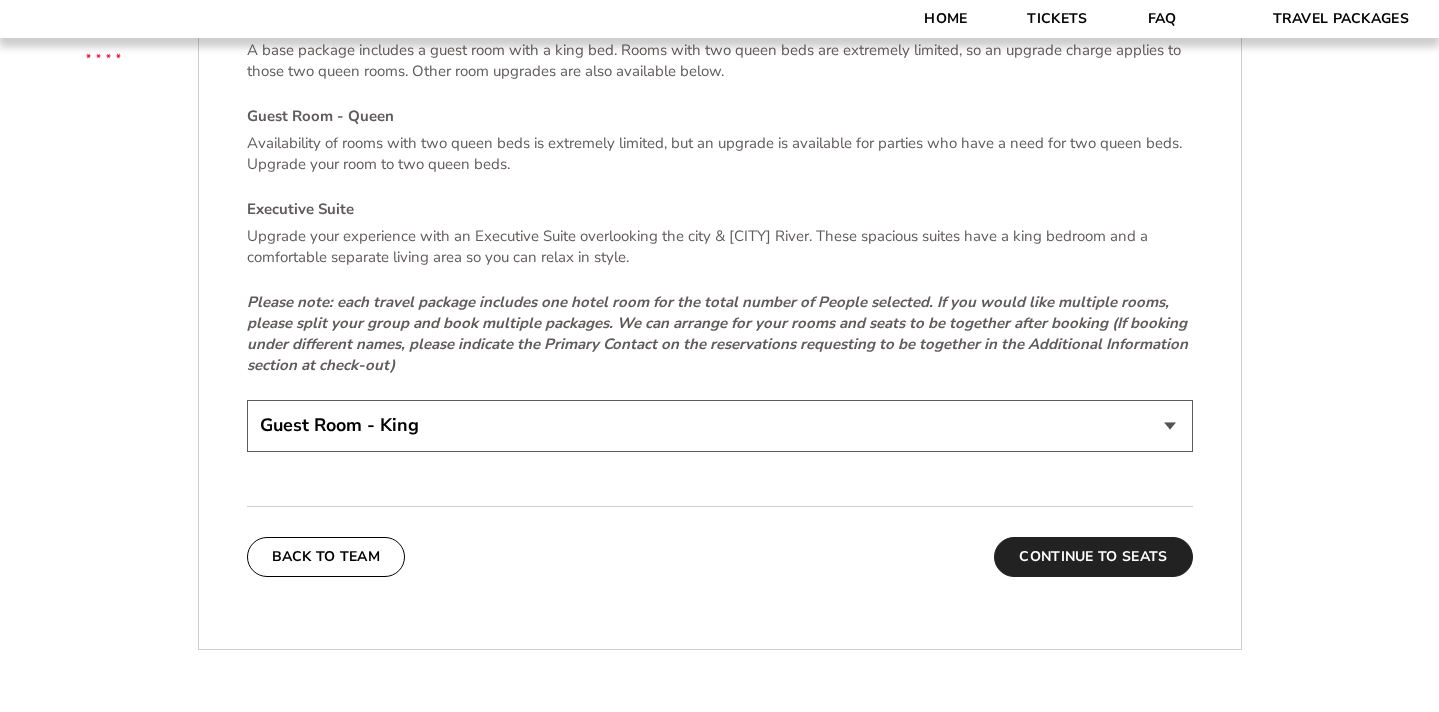 click on "Continue To Seats" at bounding box center [1093, 557] 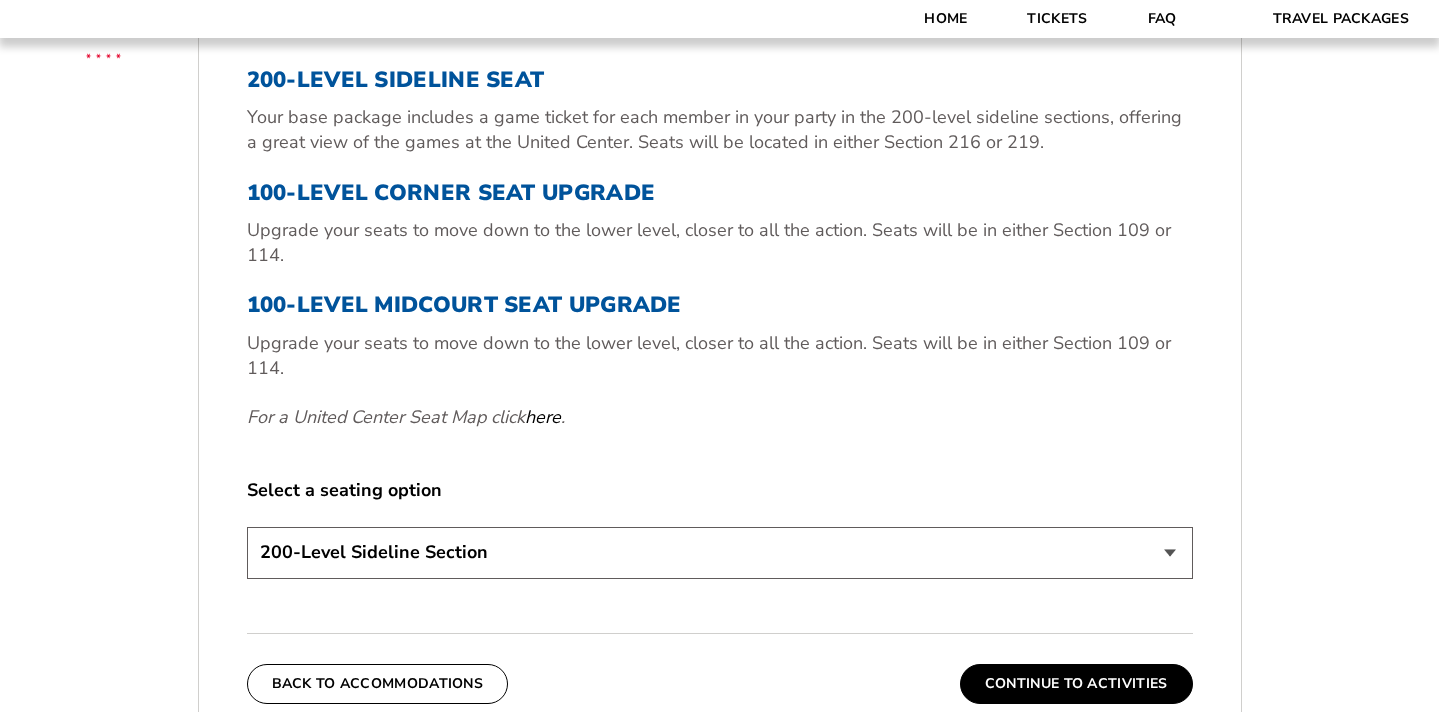 scroll, scrollTop: 716, scrollLeft: 0, axis: vertical 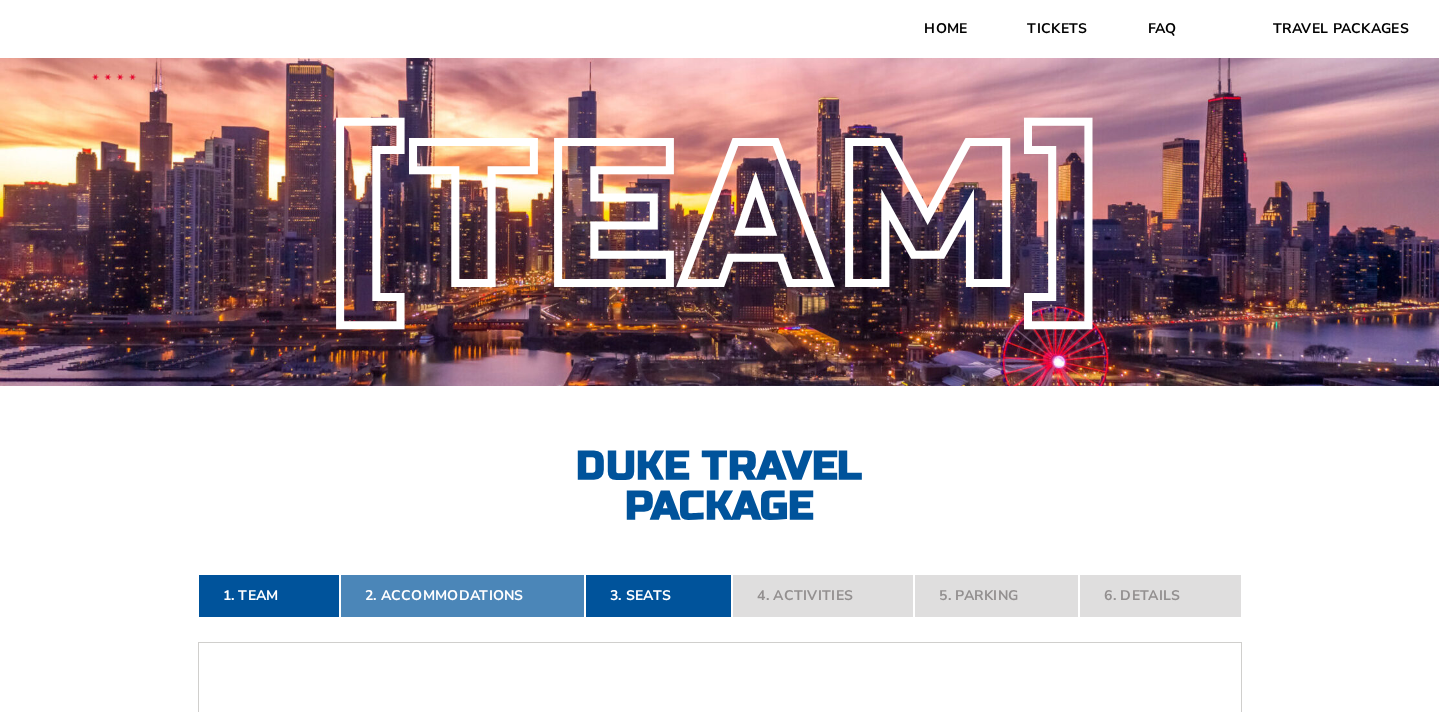 click on "2. Accommodations" at bounding box center [462, 596] 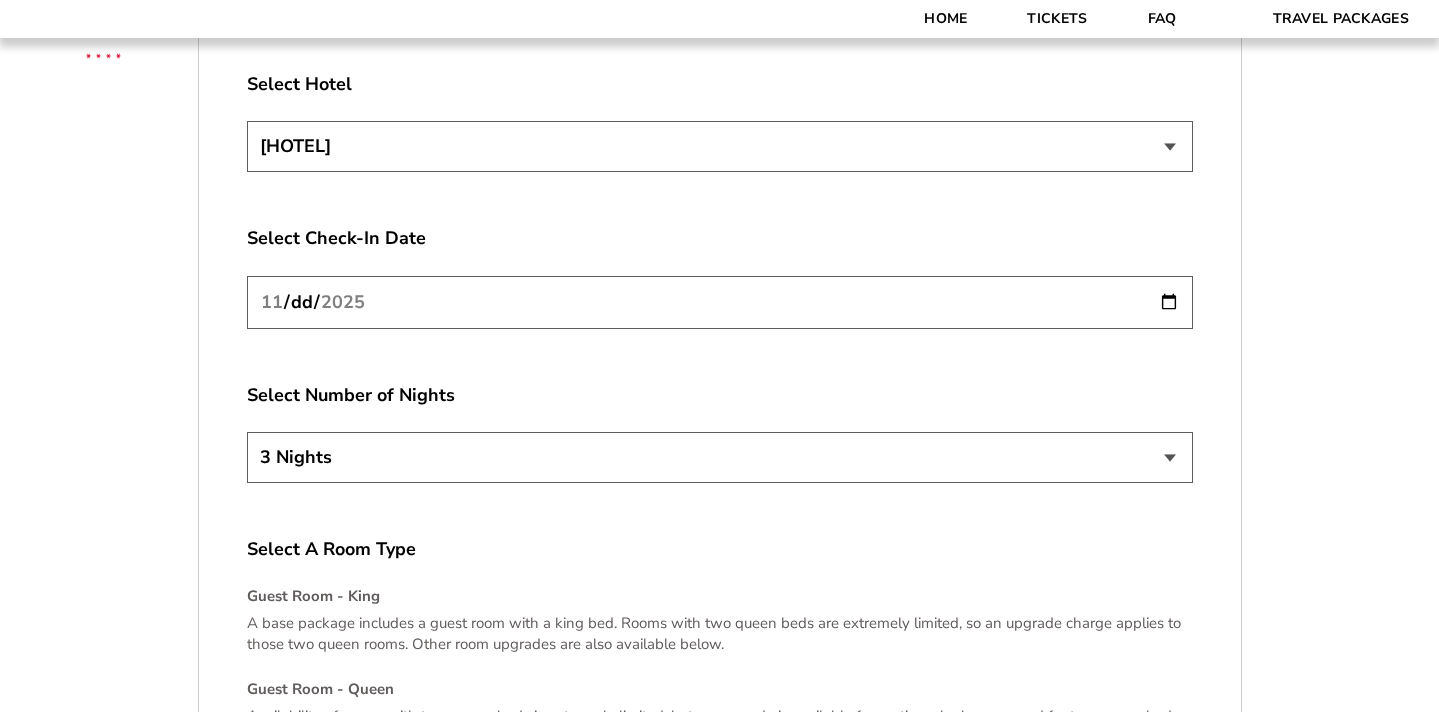 scroll, scrollTop: 3456, scrollLeft: 0, axis: vertical 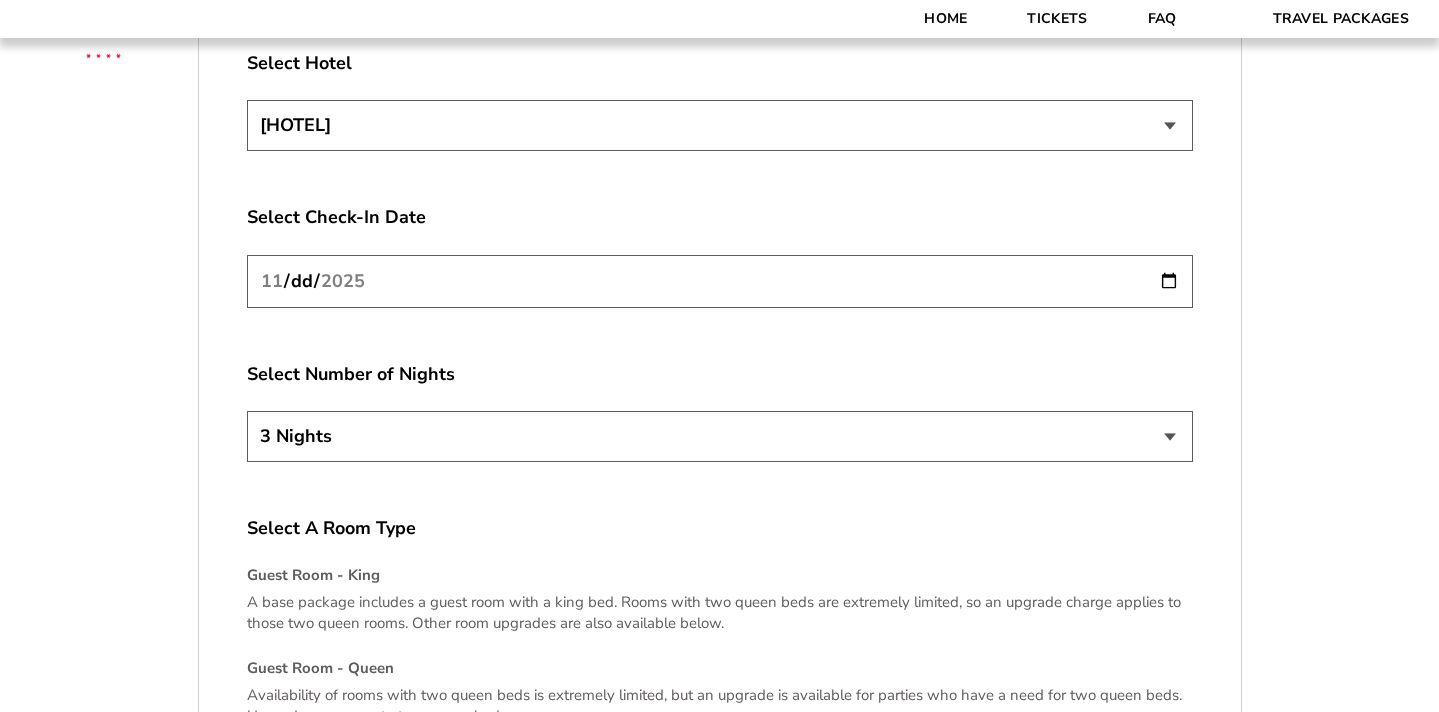 click on "[DATE]" at bounding box center (720, 281) 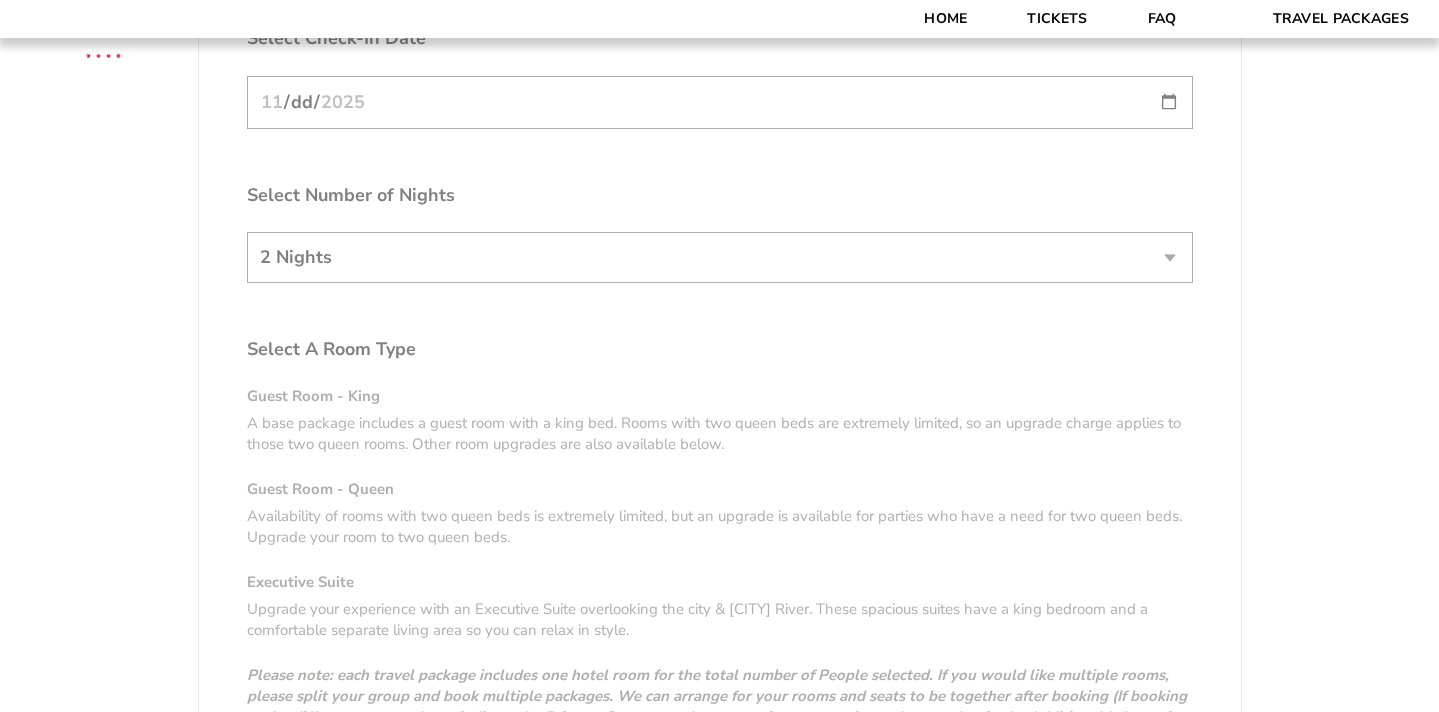 scroll, scrollTop: 3724, scrollLeft: 0, axis: vertical 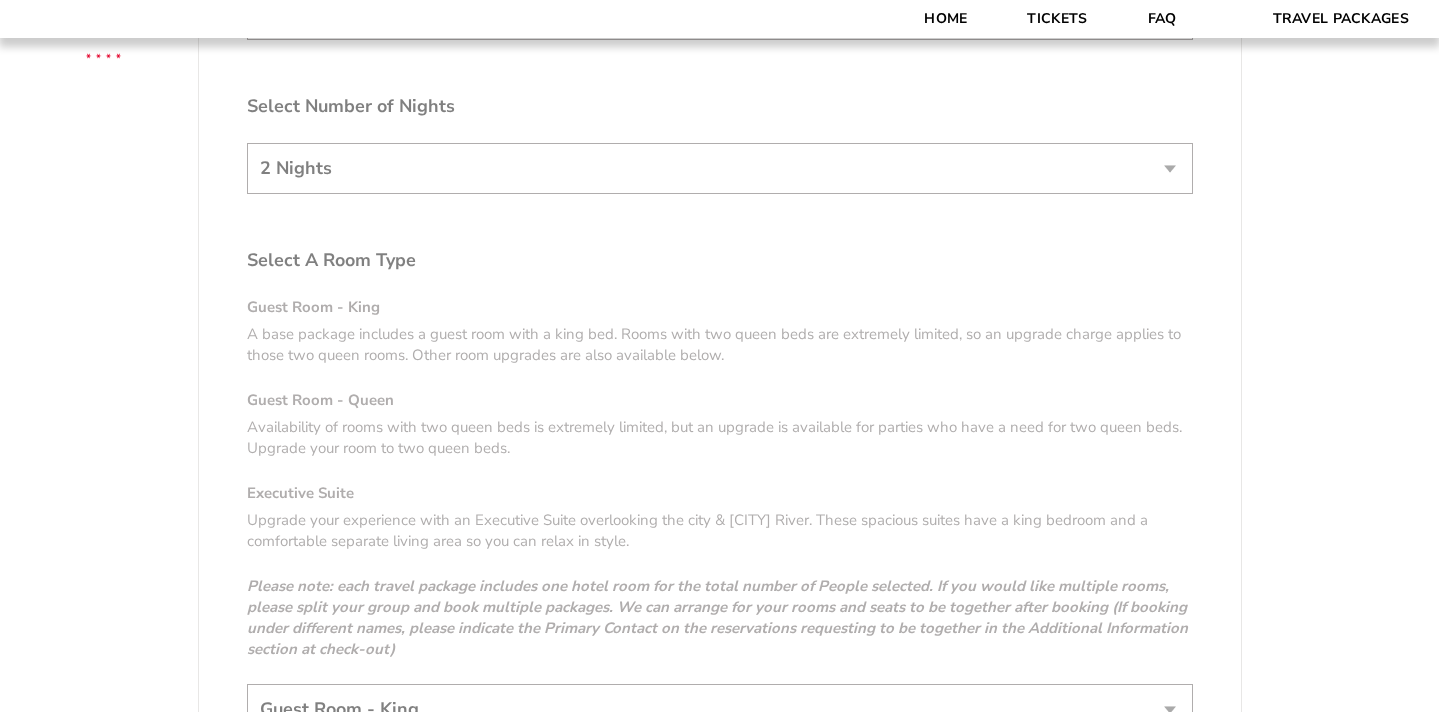 click on "[STATE]
[STATE] Travel Package
[TEAM]
[TEAM] Travel Package
1. Team
2. Accommodations
3. Seats
4. Activities
5. Parking
6. Details
1. Team
Select Your Team
Choose a team...
[STATE] Razorbacks
[TEAM] Blue Devils
Continue To Accommodations
2. Accommodations" at bounding box center (719, -1157) 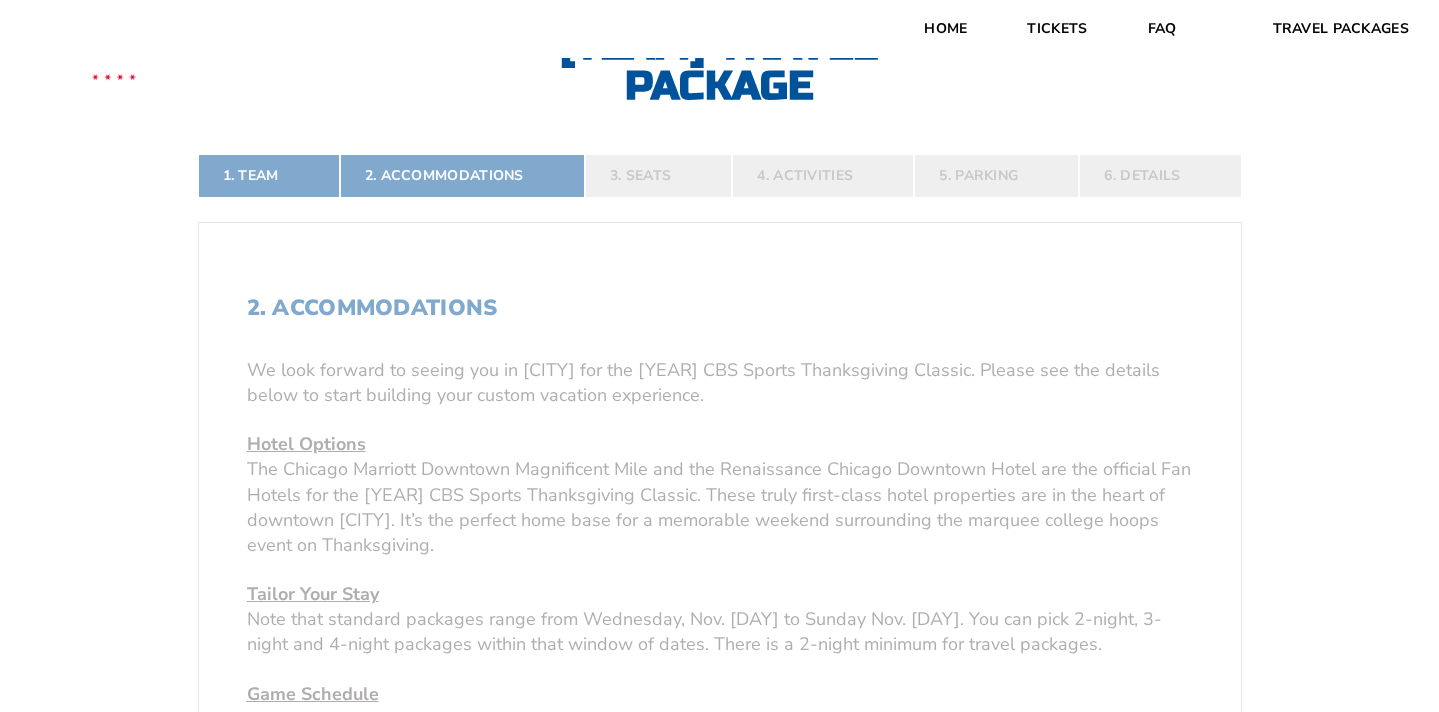 scroll, scrollTop: 869, scrollLeft: 0, axis: vertical 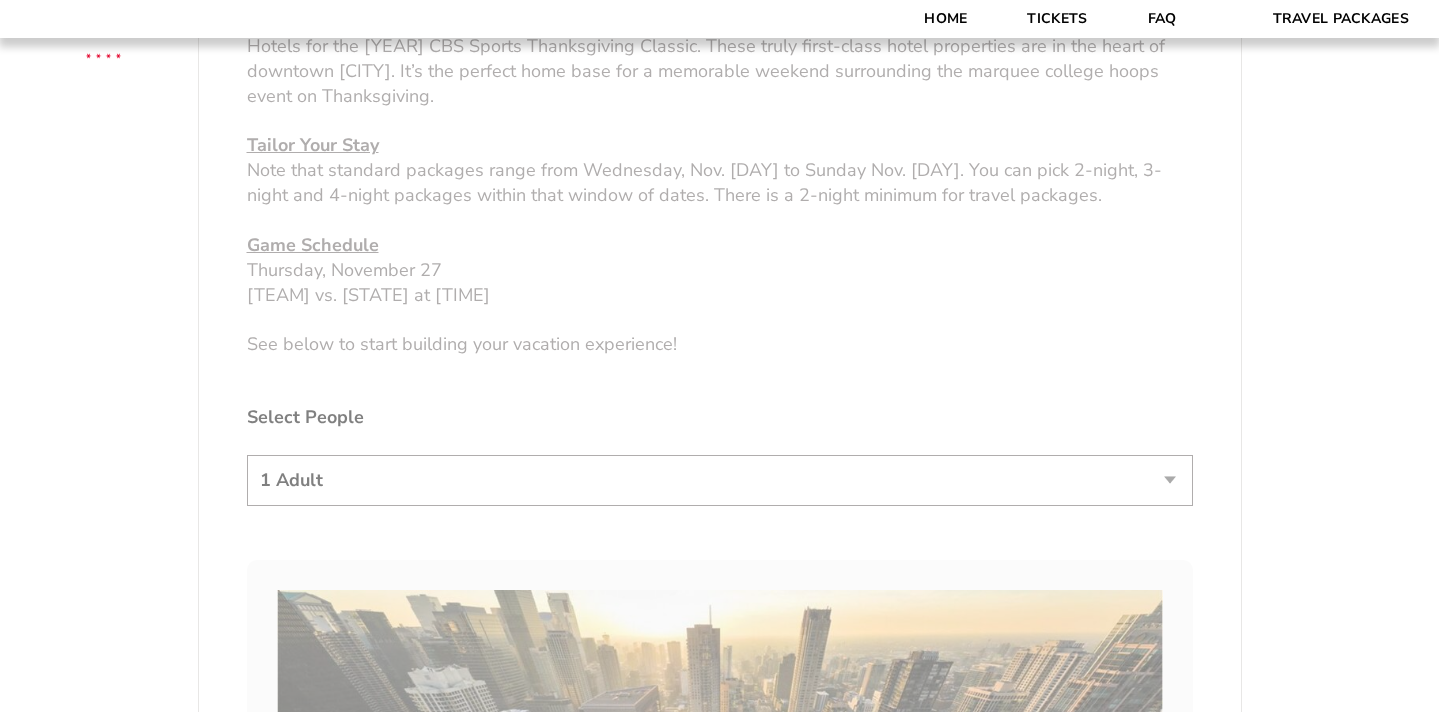 click on "[STATE]
[STATE] Travel Package
[TEAM]
[TEAM] Travel Package
1. Team
2. Accommodations
3. Seats
4. Activities
5. Parking
6. Details
1. Team
Select Your Team
Choose a team...
[STATE] Razorbacks
[TEAM] Blue Devils
Continue To Accommodations
2. Accommodations" at bounding box center [719, 1415] 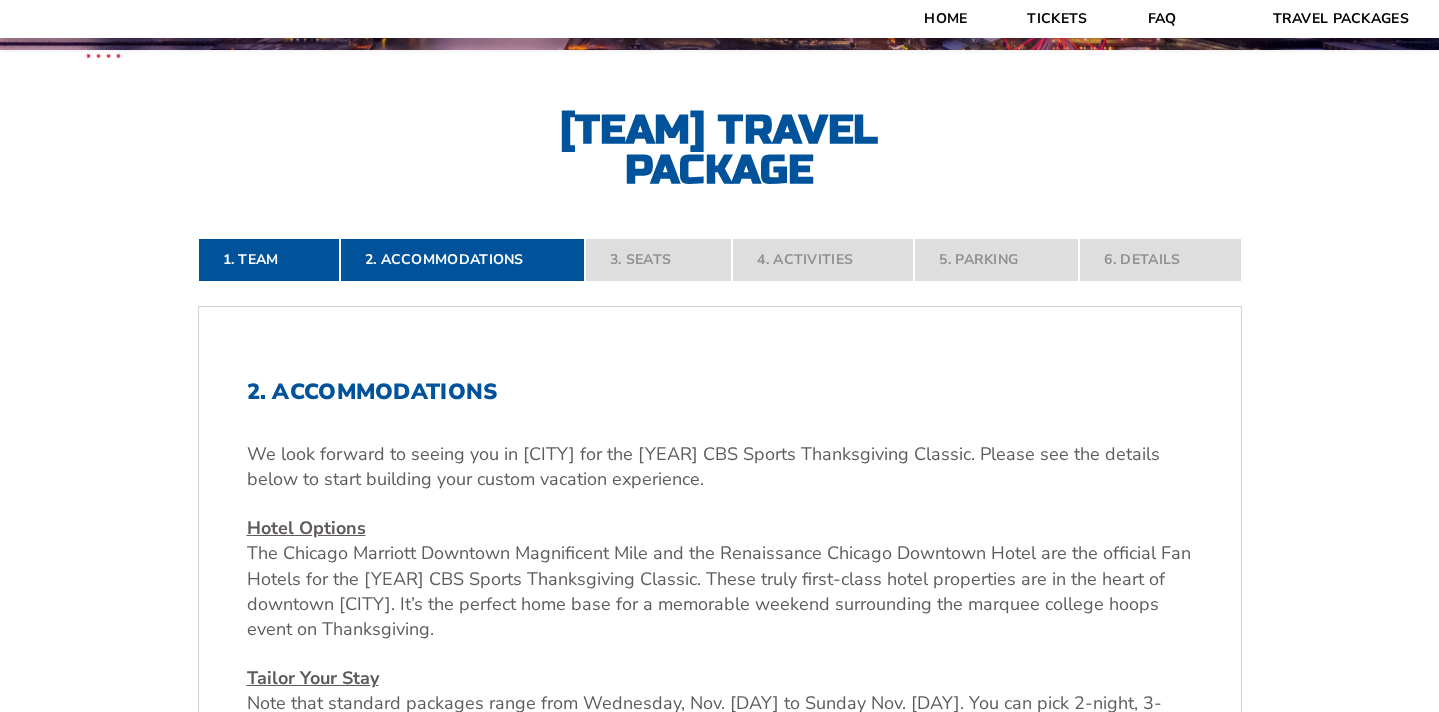 scroll, scrollTop: 861, scrollLeft: 0, axis: vertical 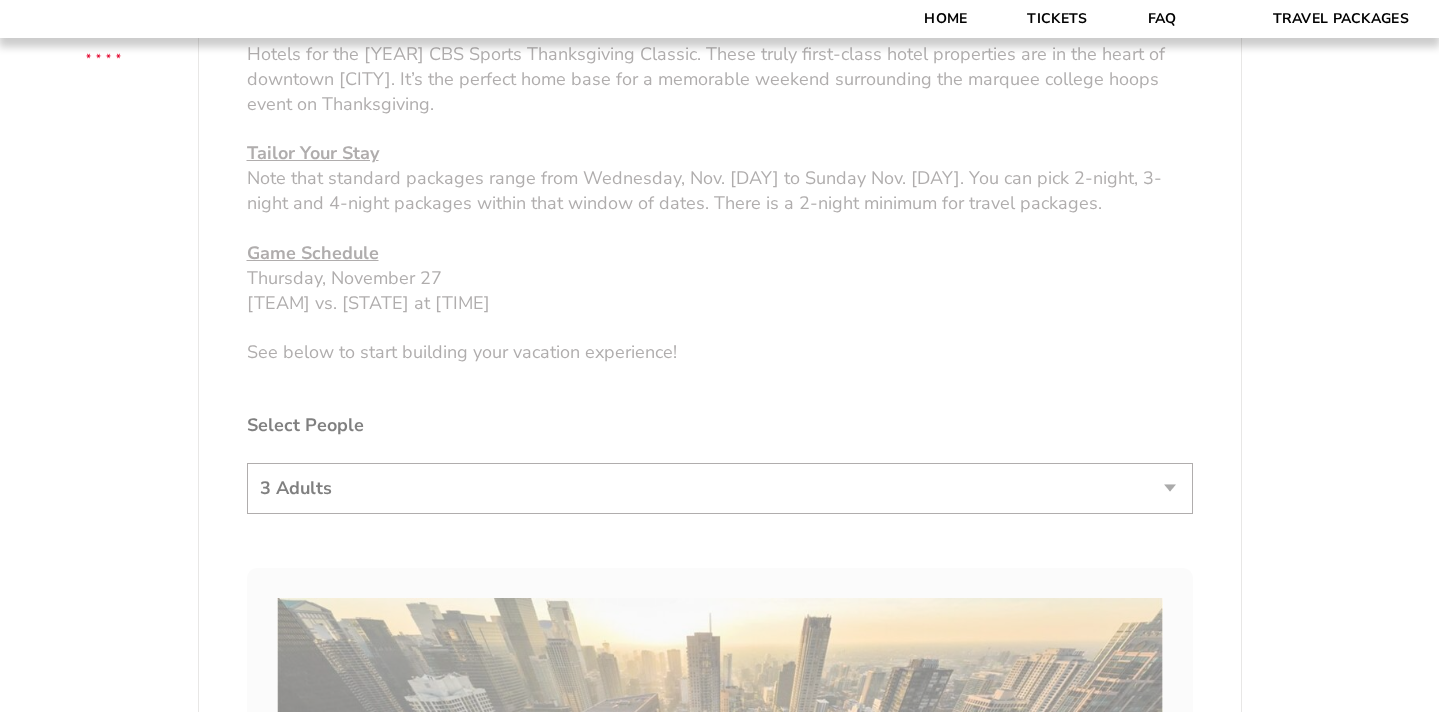click on "[STATE]
[STATE] Travel Package
[TEAM]
[TEAM] Travel Package
1. Team
2. Accommodations
3. Seats
4. Activities
5. Parking
6. Details
1. Team
Select Your Team
Choose a team...
[STATE] Razorbacks
[TEAM] Blue Devils
Continue To Accommodations
2. Accommodations" at bounding box center [719, 1710] 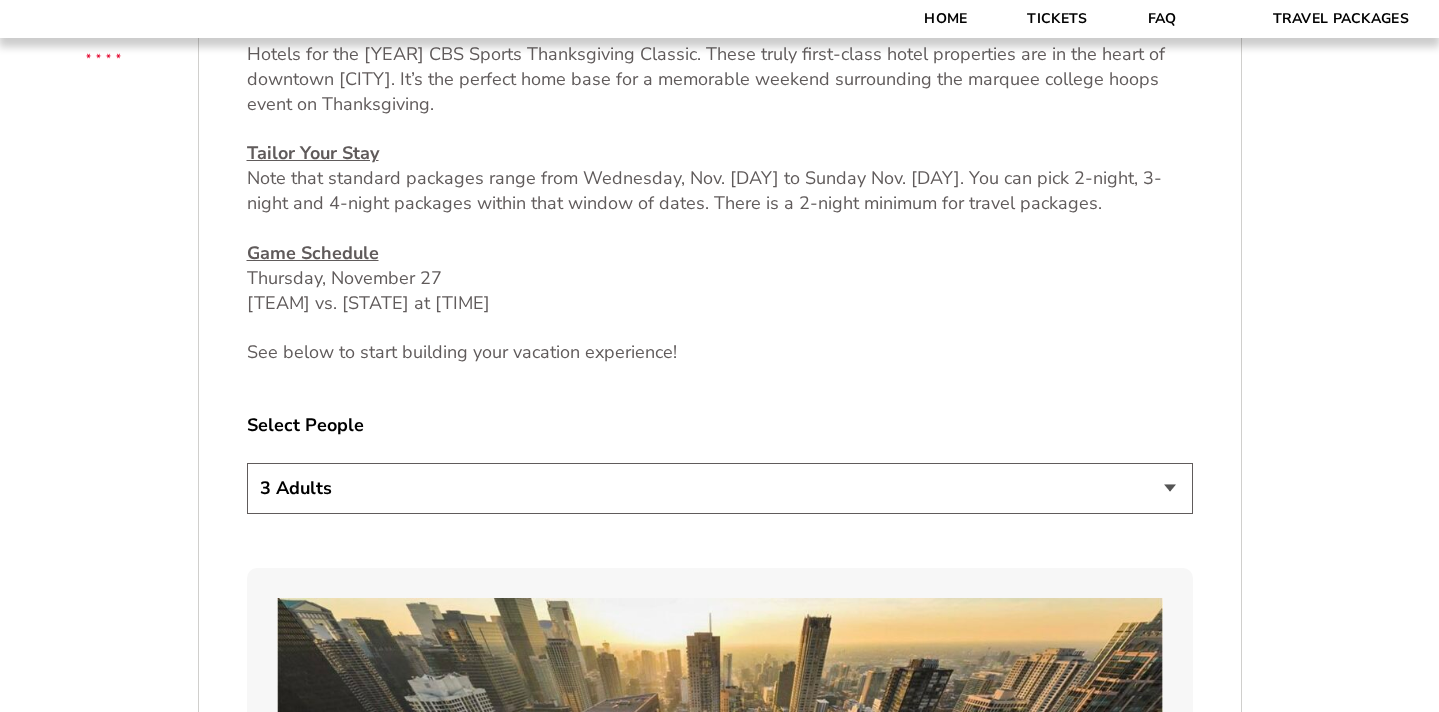 select on "2 Adults" 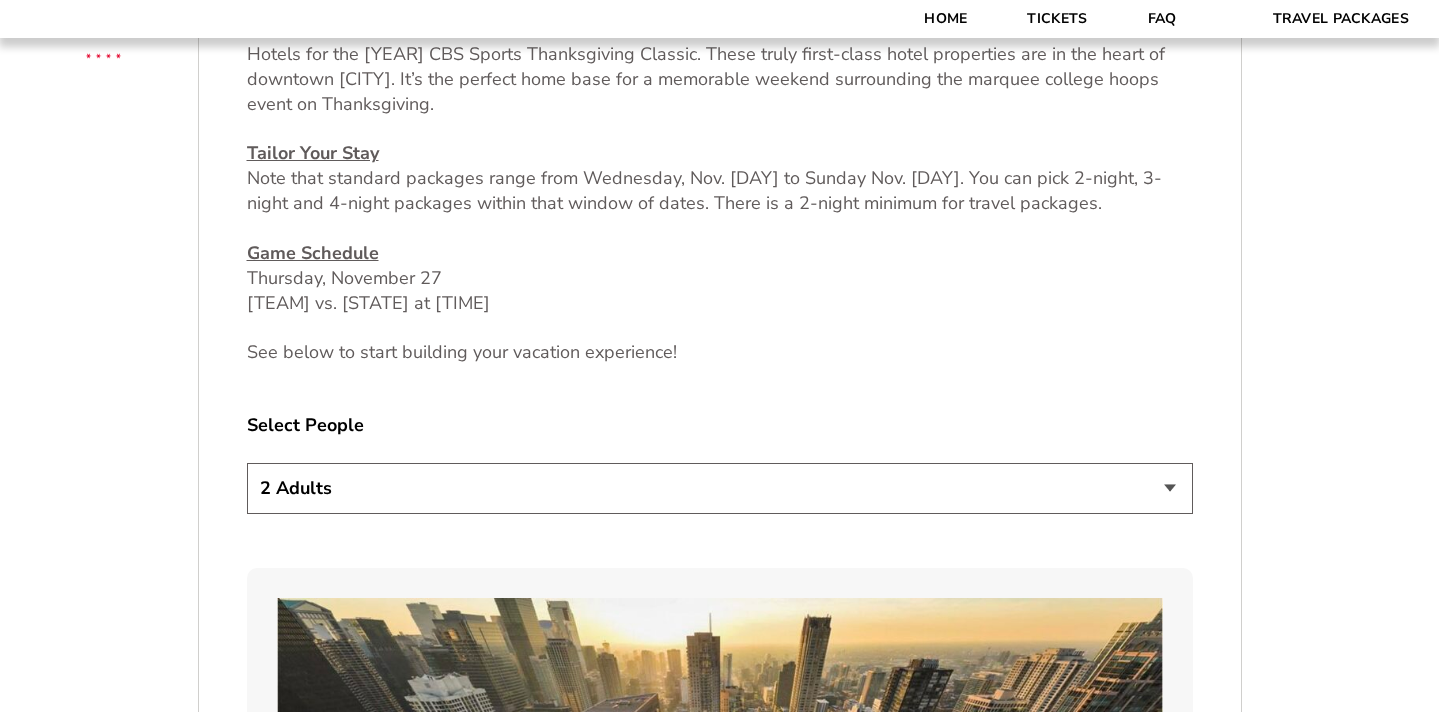 click on "Select People" at bounding box center [720, 425] 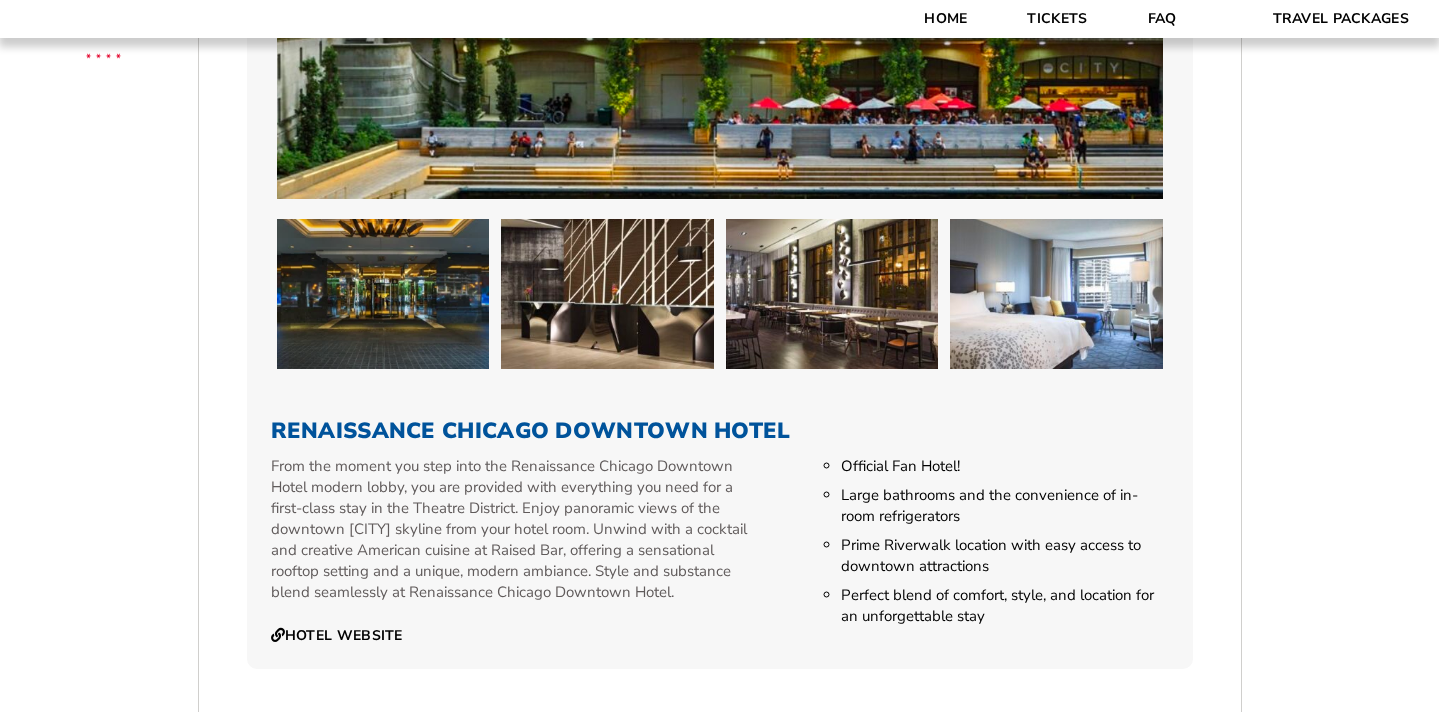 scroll, scrollTop: 3194, scrollLeft: 0, axis: vertical 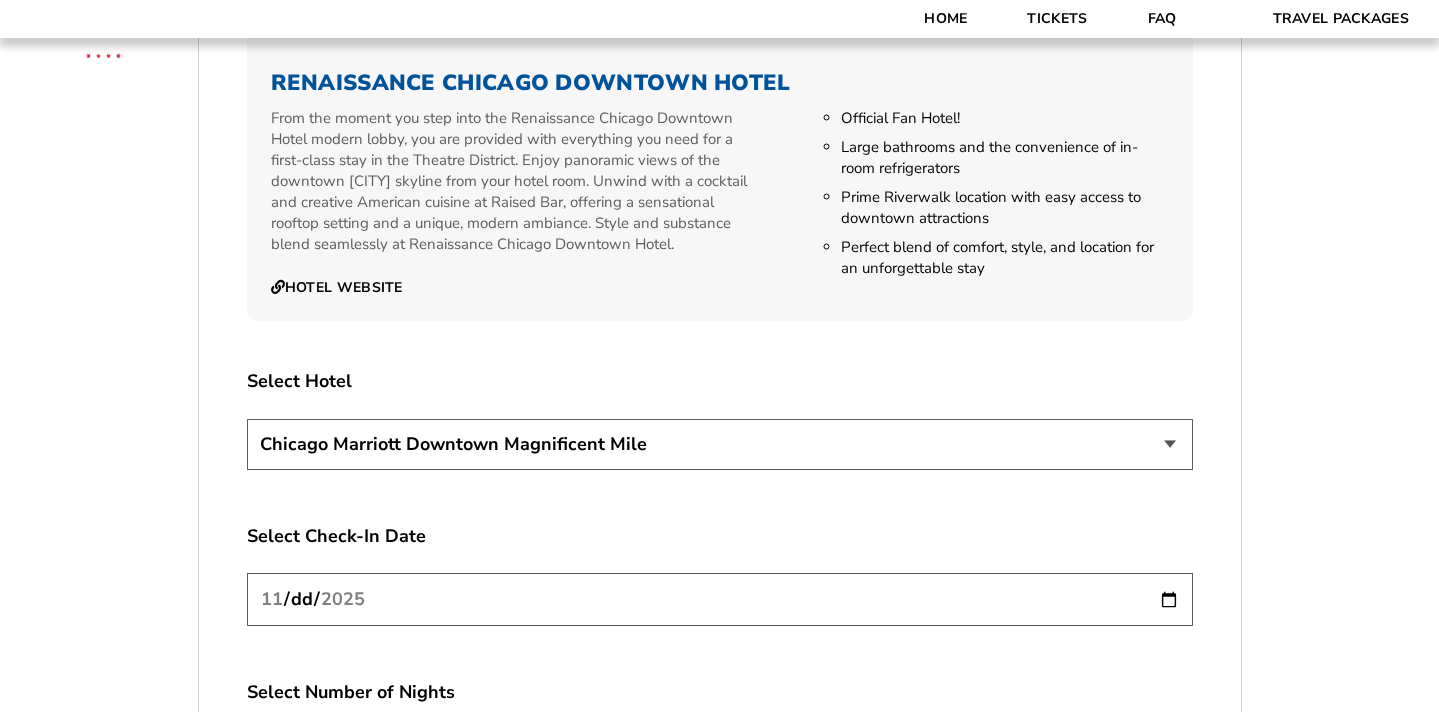 select on "21326" 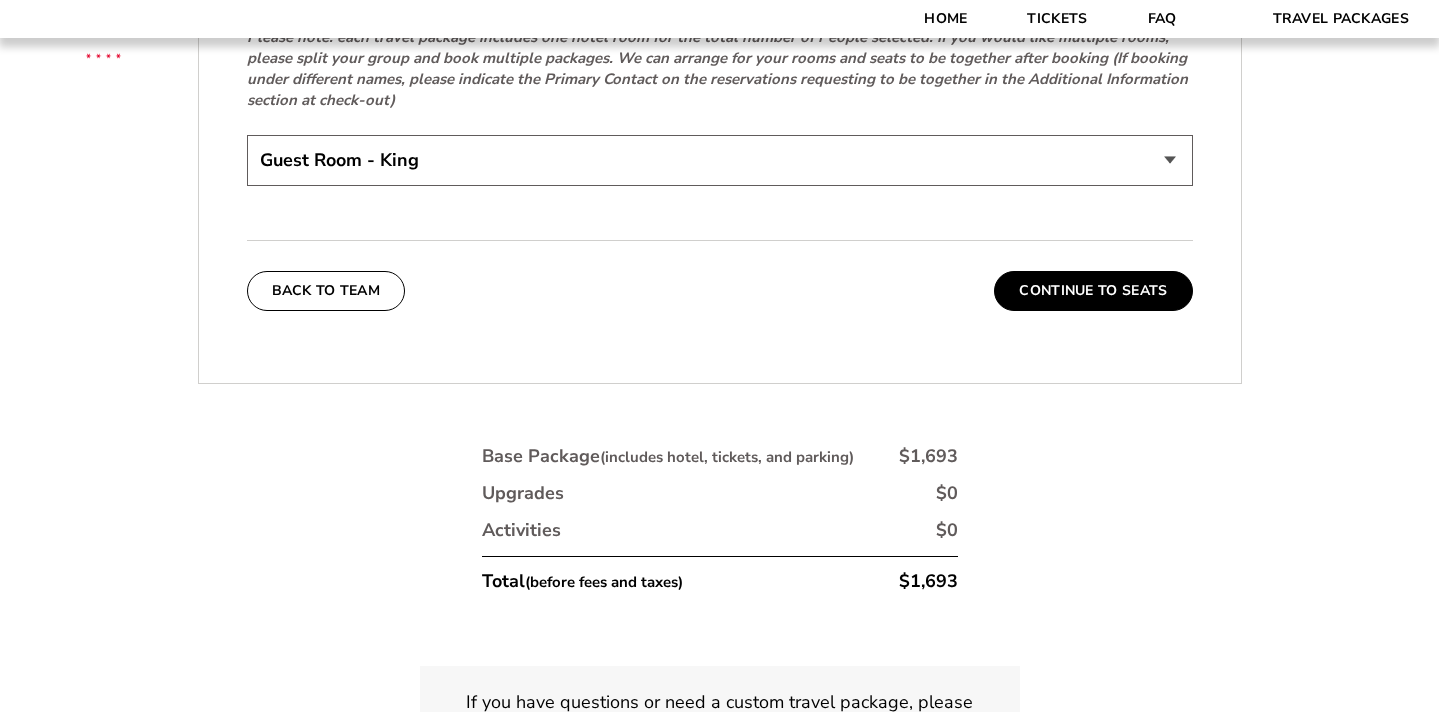 scroll, scrollTop: 4376, scrollLeft: 0, axis: vertical 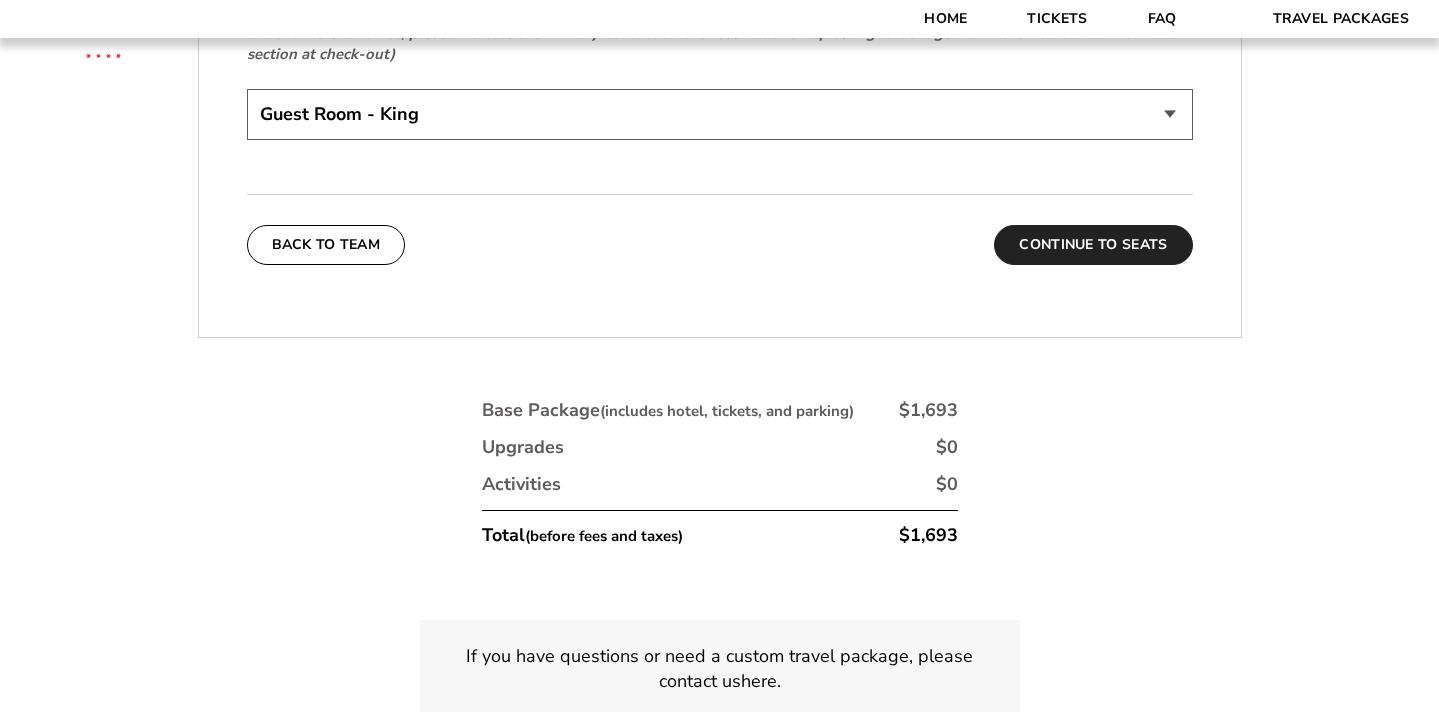 click on "Continue To Seats" at bounding box center (1093, 245) 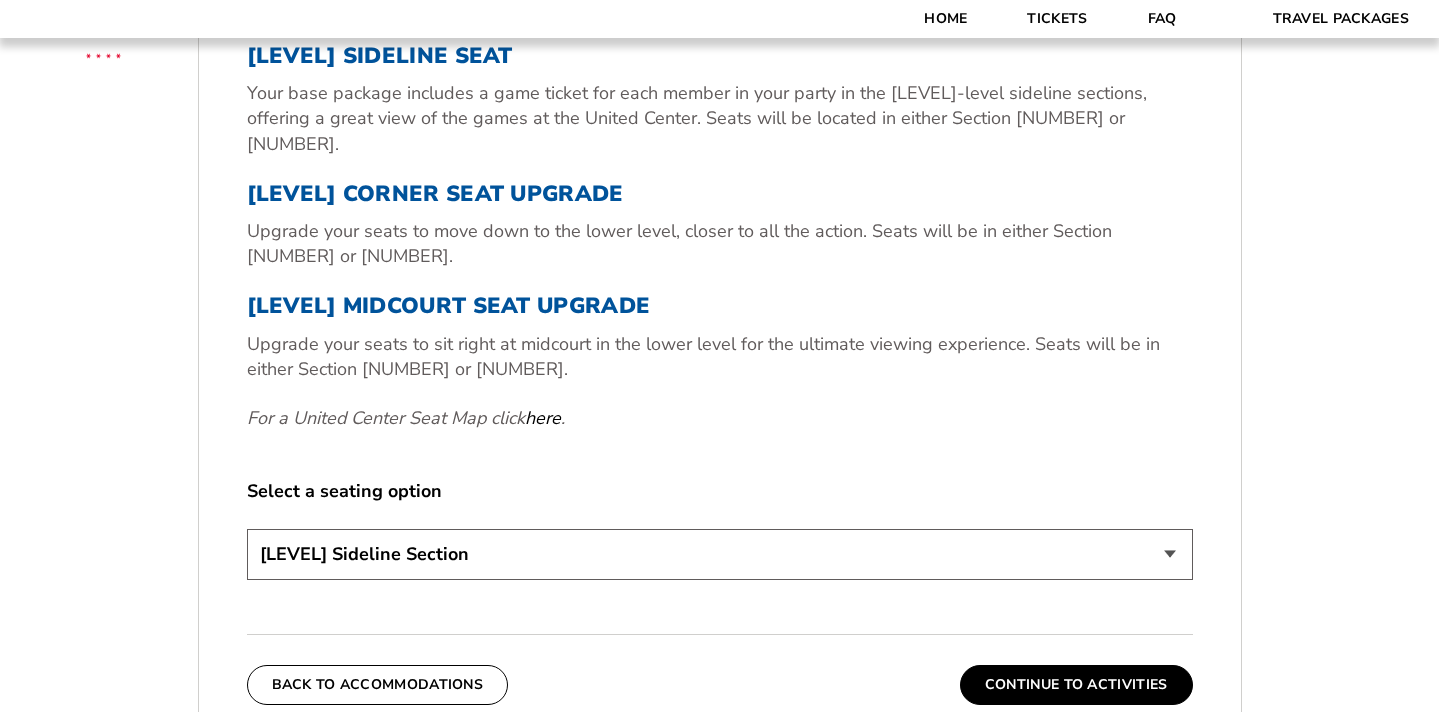 scroll, scrollTop: 731, scrollLeft: 0, axis: vertical 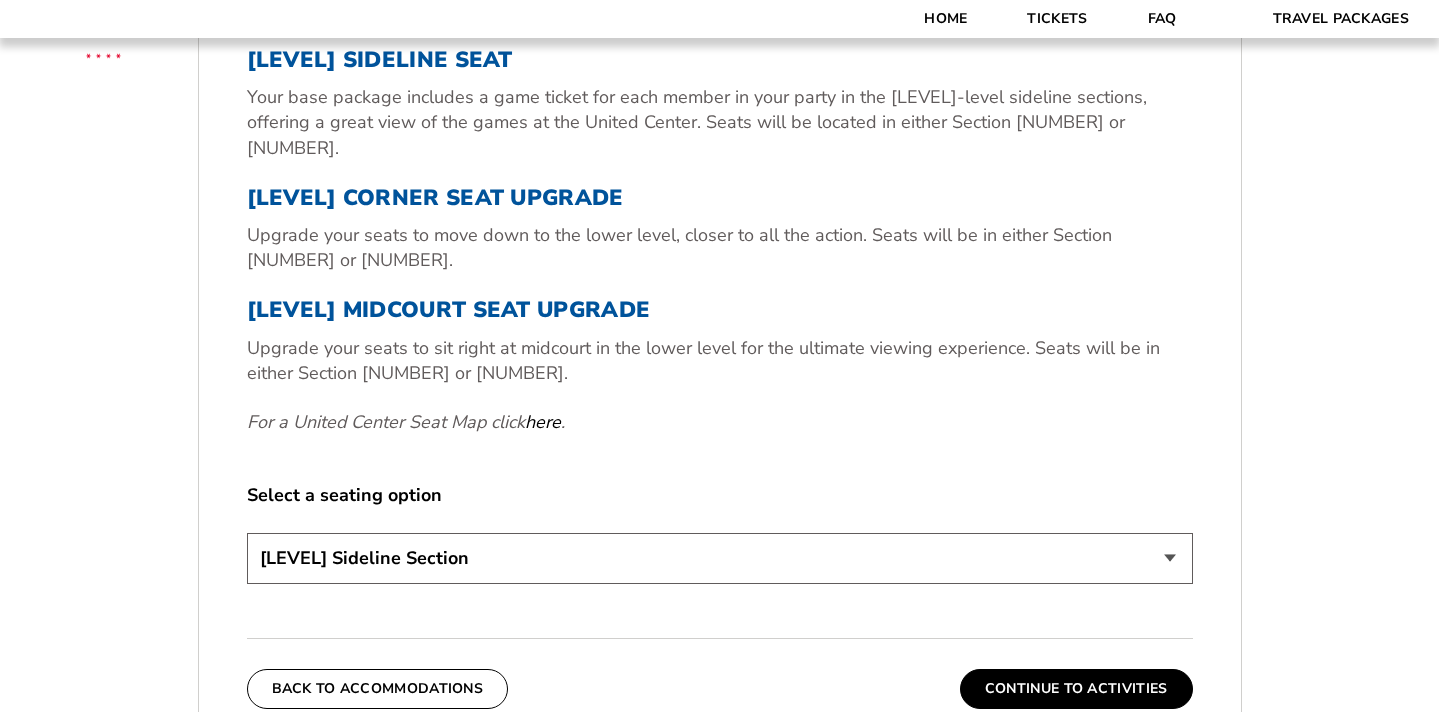 select on "[LEVEL] Midcourt Seat Upgrade" 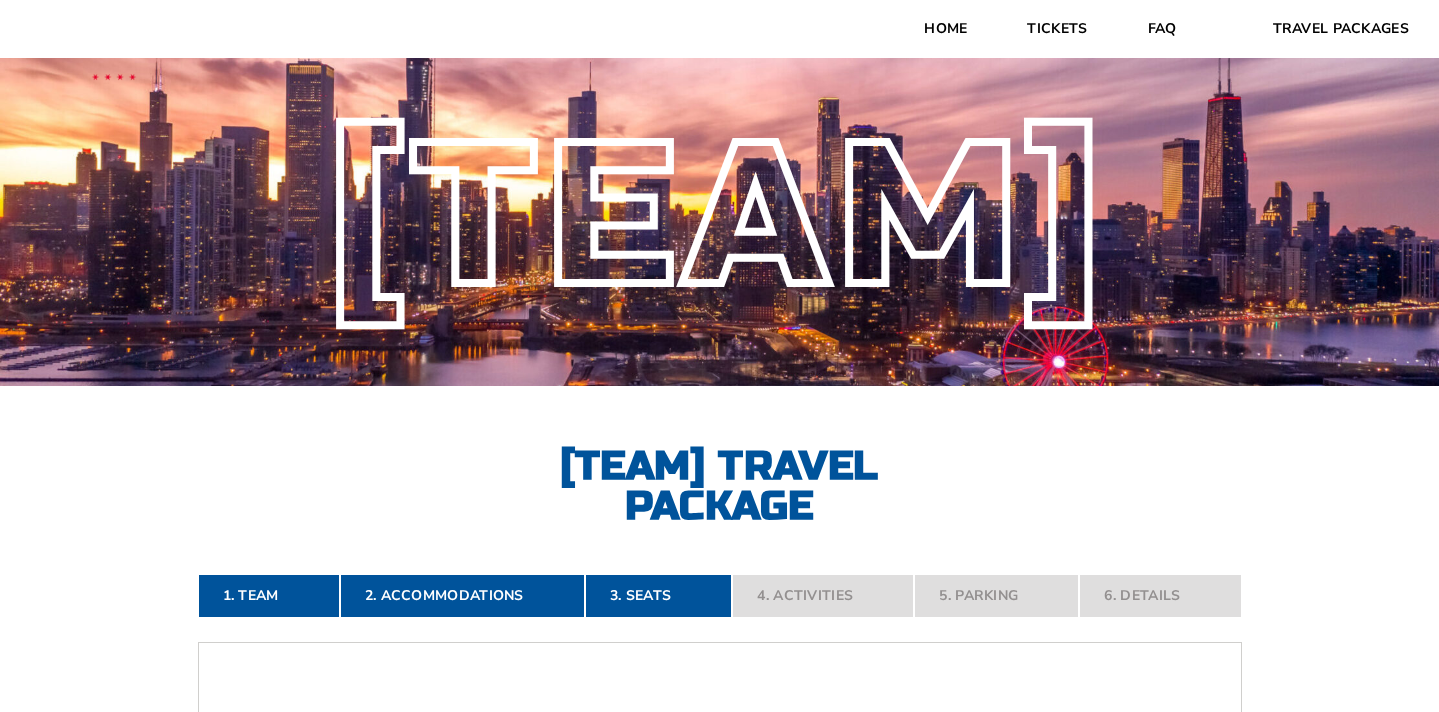 scroll, scrollTop: 0, scrollLeft: 0, axis: both 